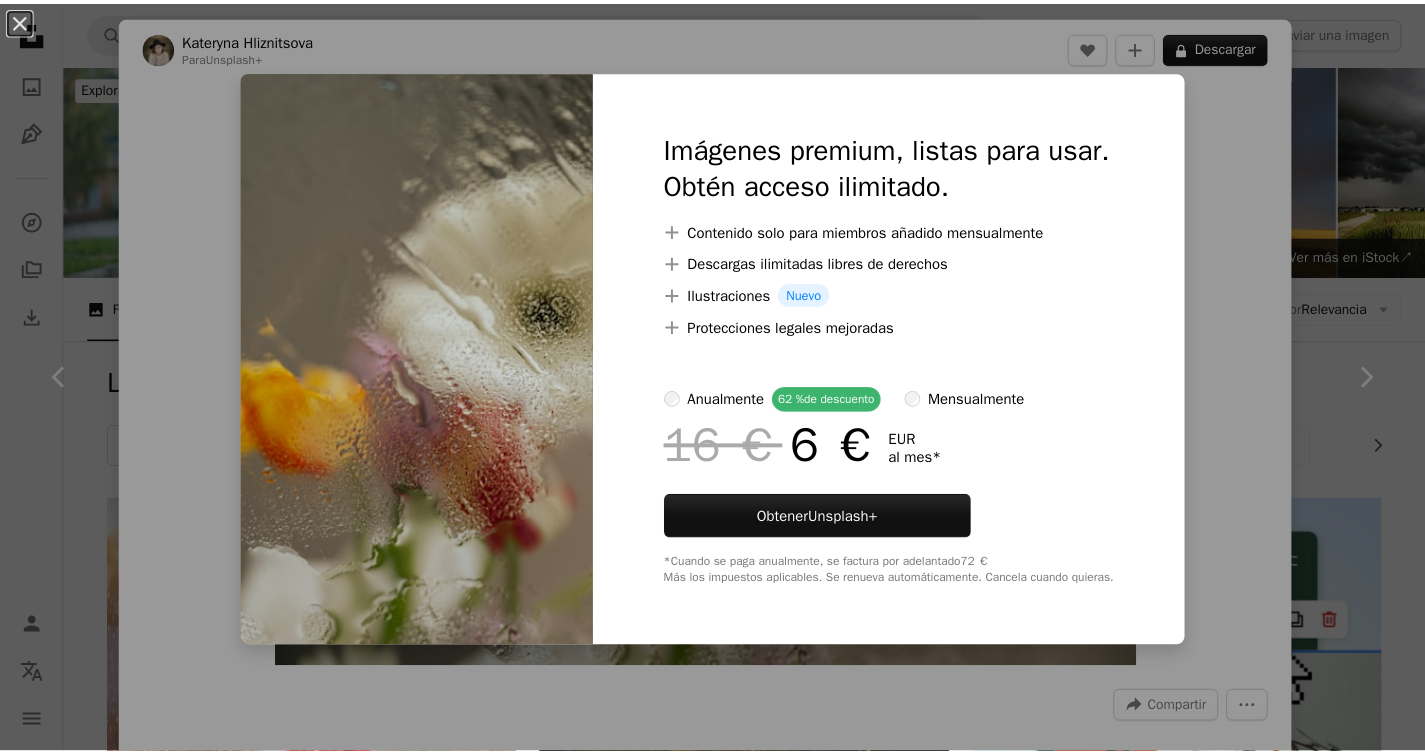scroll, scrollTop: 12460, scrollLeft: 0, axis: vertical 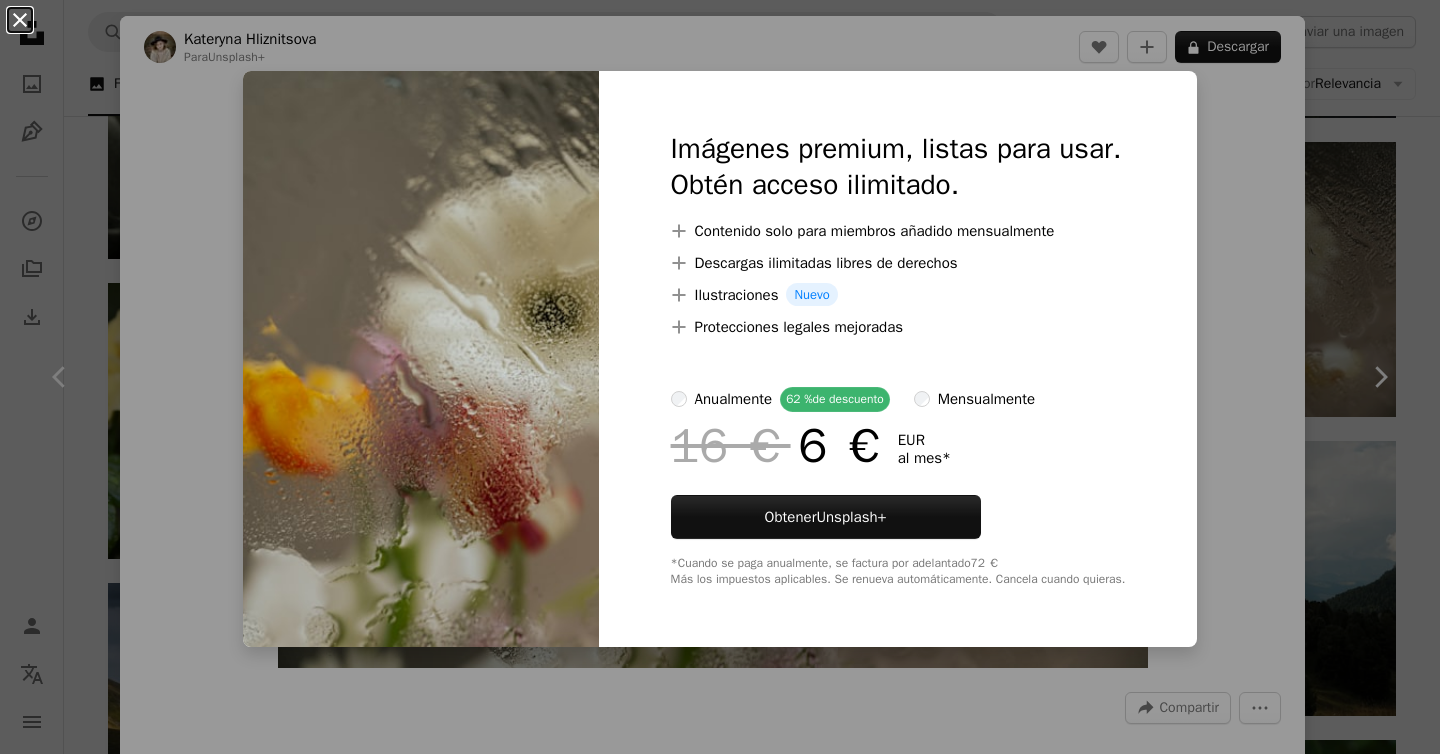 click on "An X shape" at bounding box center [20, 20] 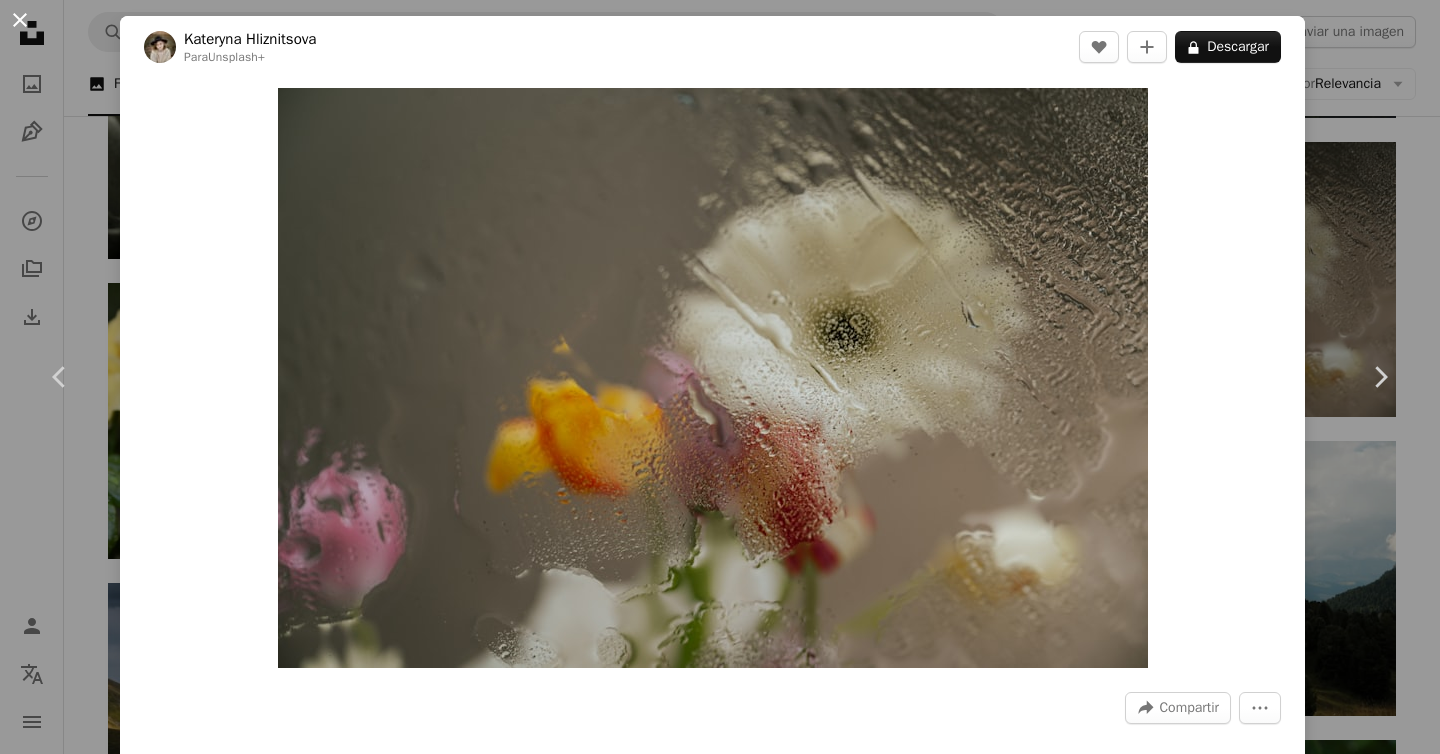 click on "An X shape" at bounding box center (20, 20) 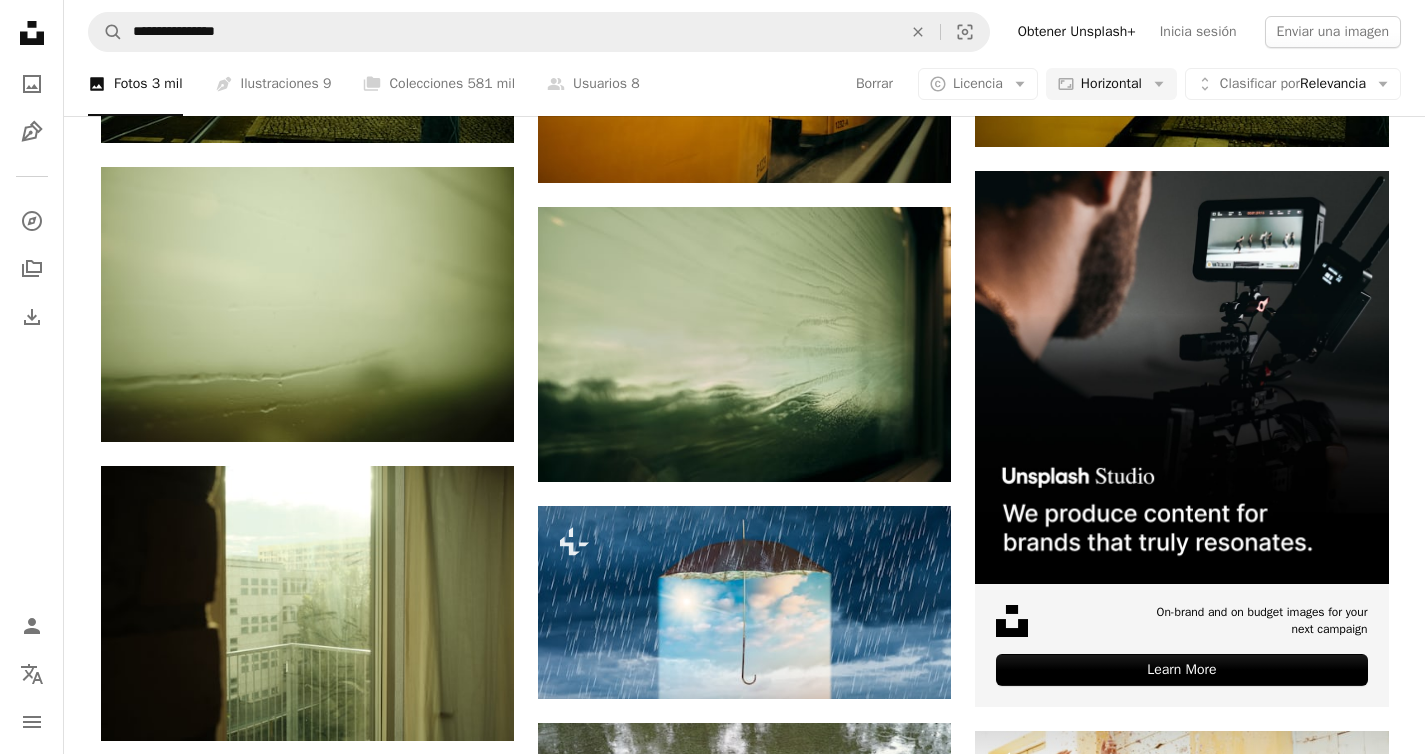 scroll, scrollTop: 4815, scrollLeft: 0, axis: vertical 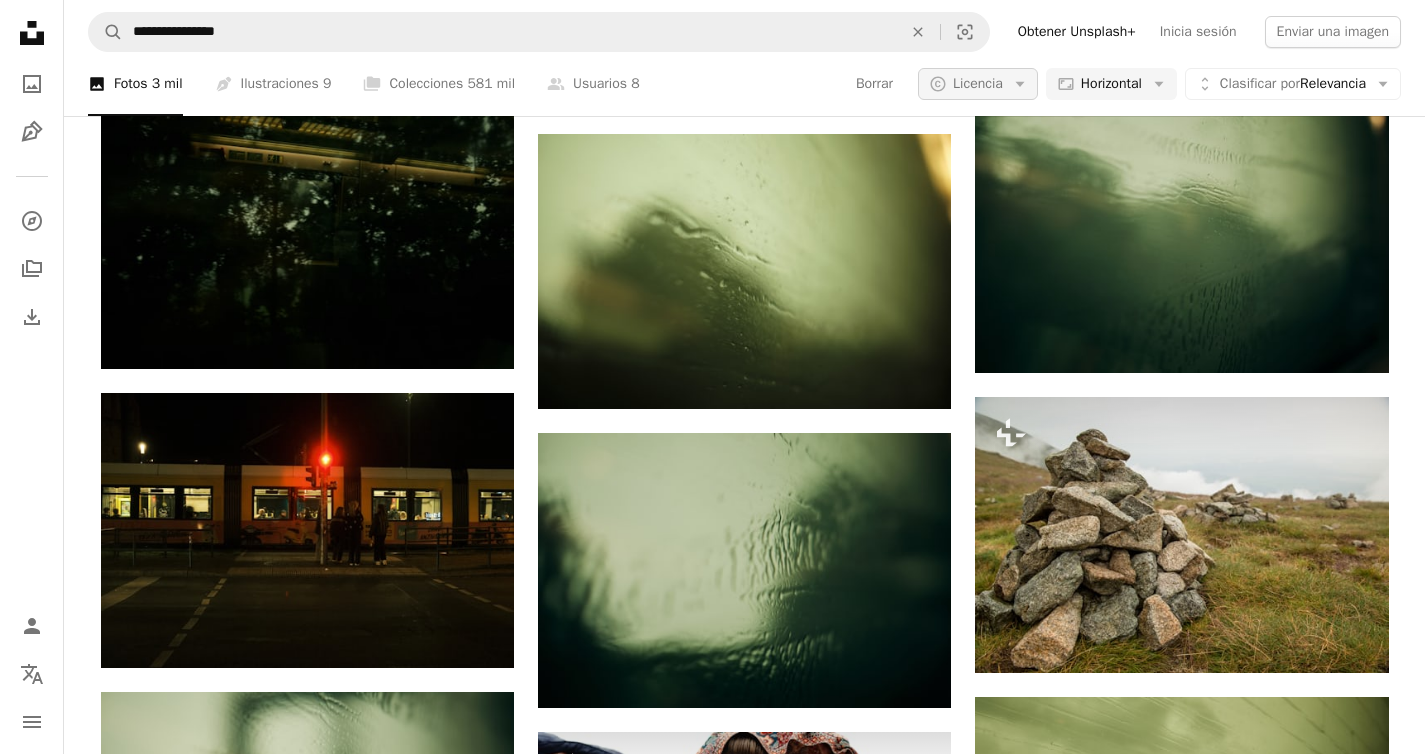 click on "Arrow down" 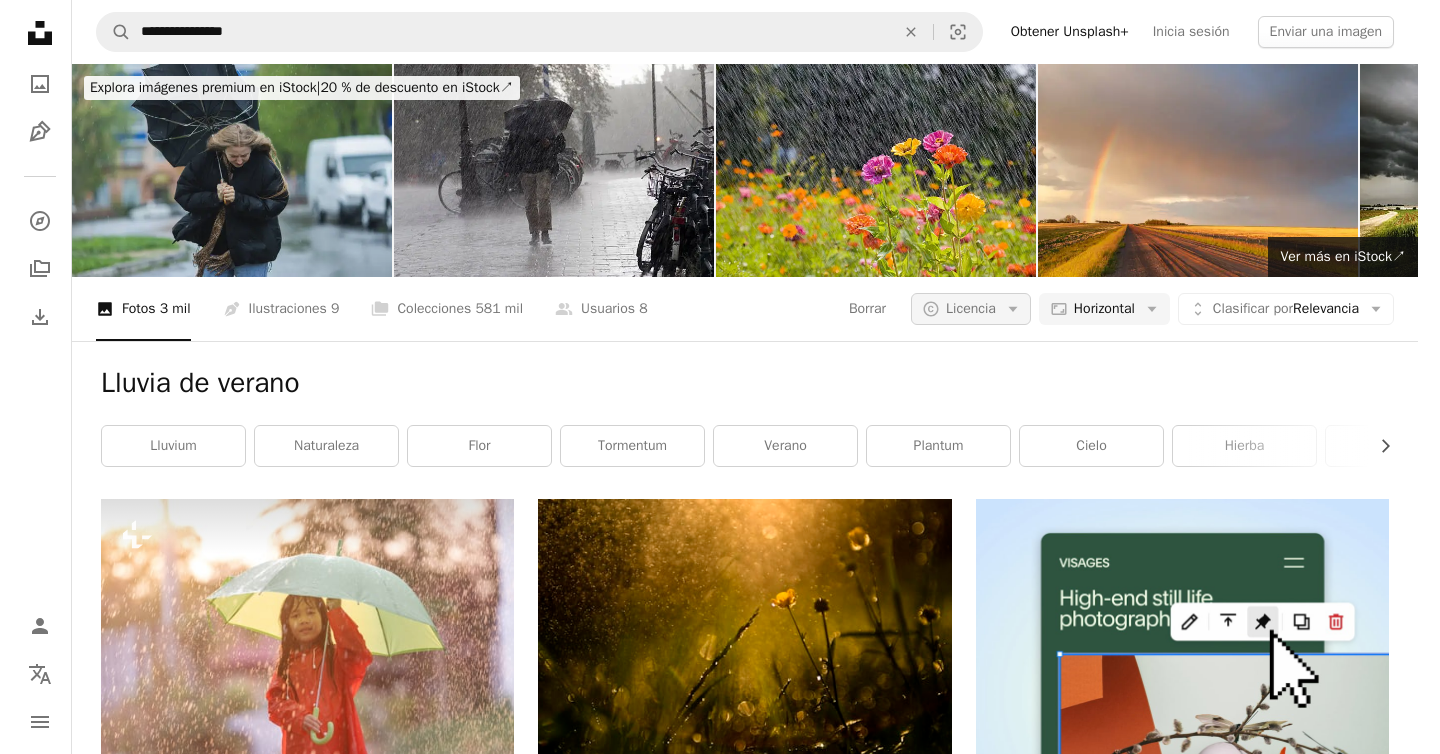 scroll, scrollTop: 0, scrollLeft: 0, axis: both 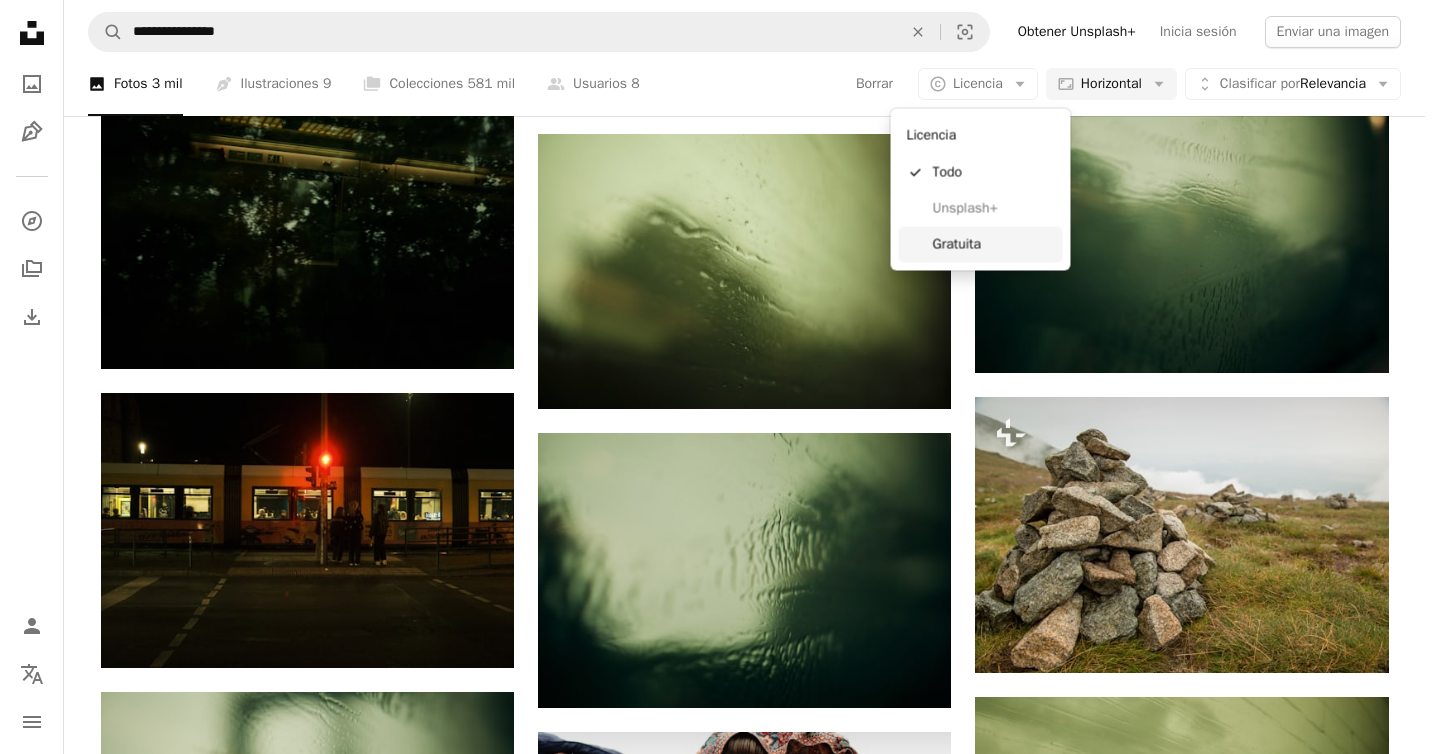click on "Gratuita" at bounding box center [994, 244] 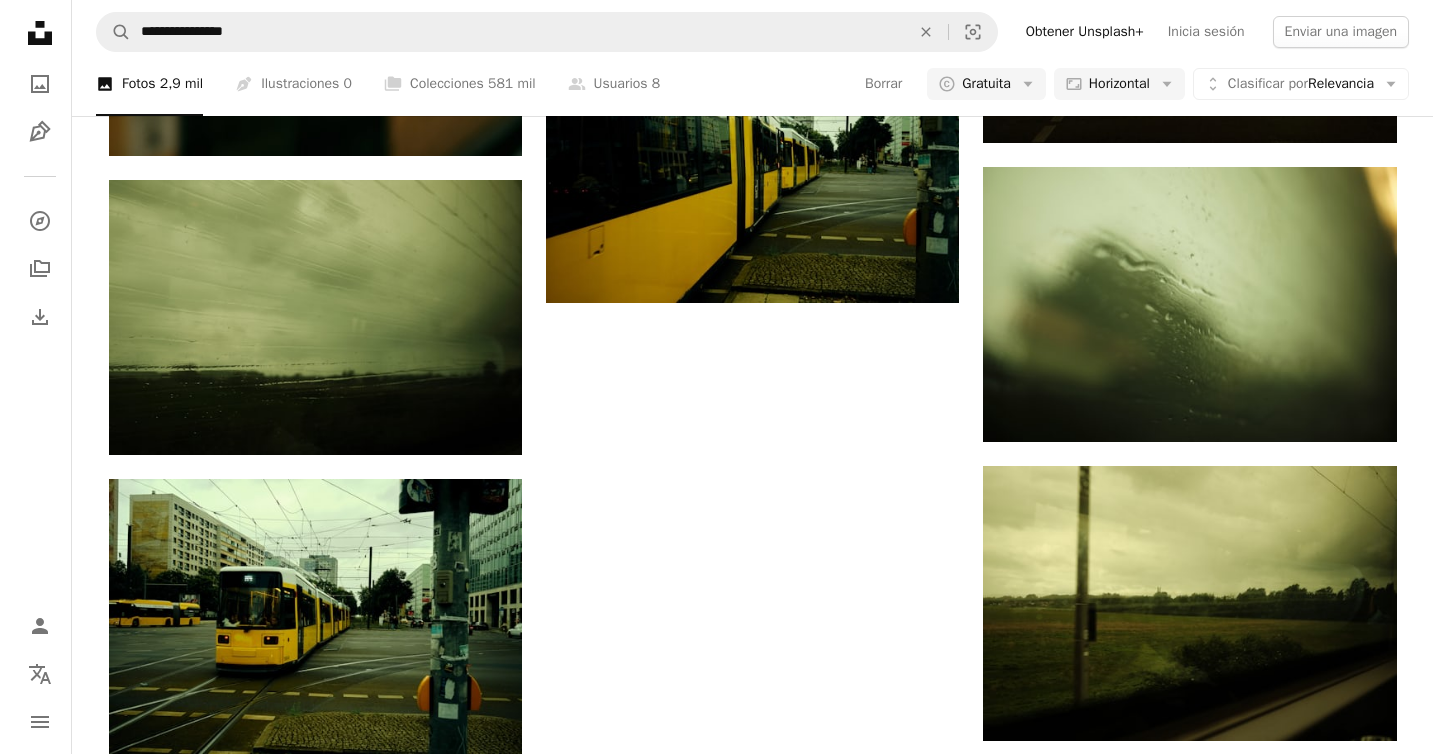 scroll, scrollTop: 1274, scrollLeft: 0, axis: vertical 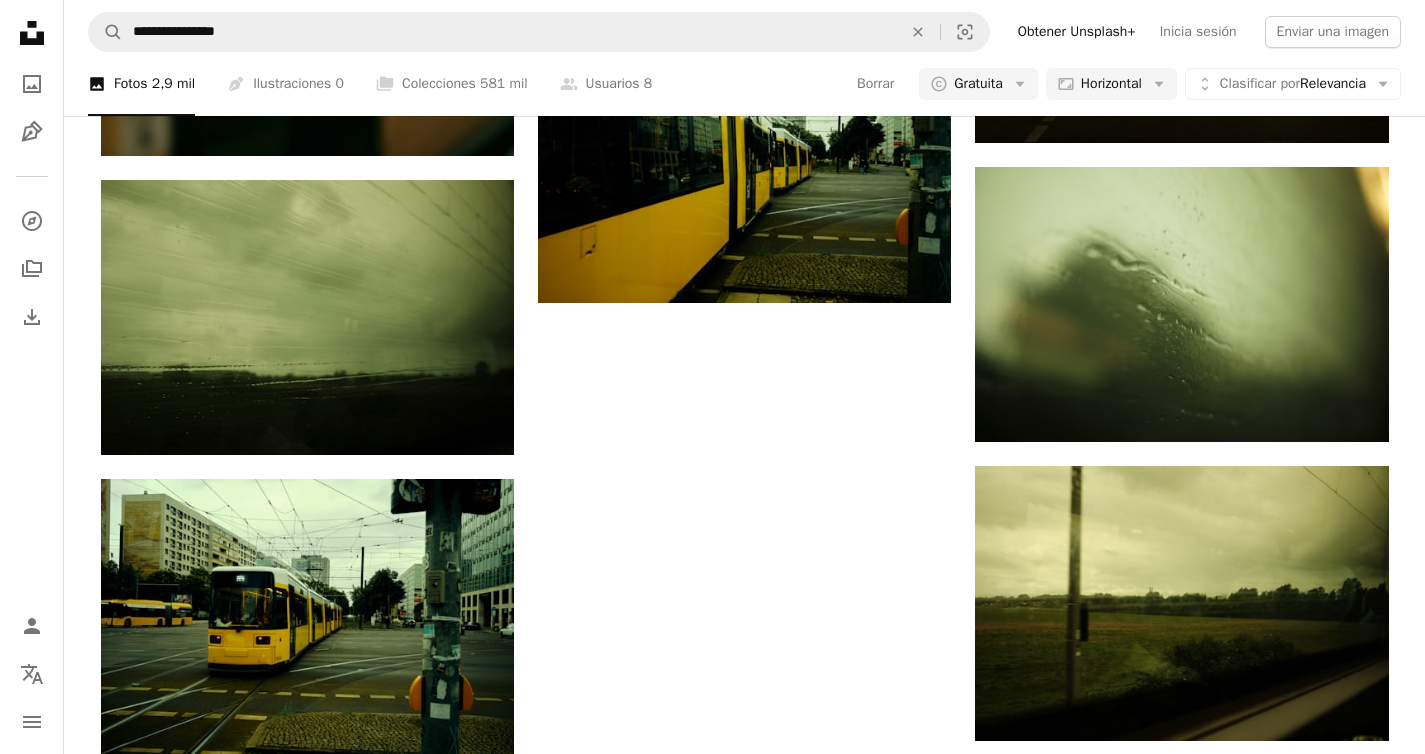 click at bounding box center (1181, -2327) 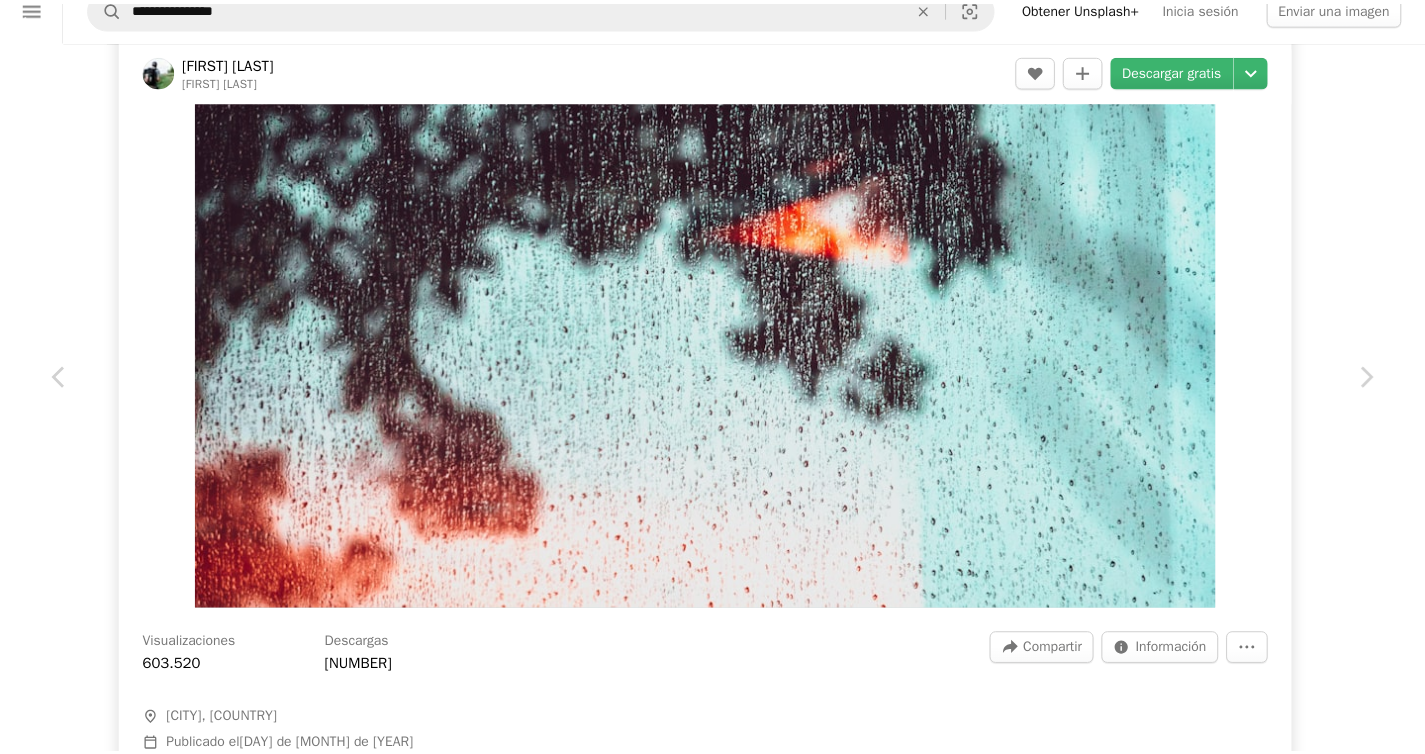 scroll, scrollTop: 86, scrollLeft: 0, axis: vertical 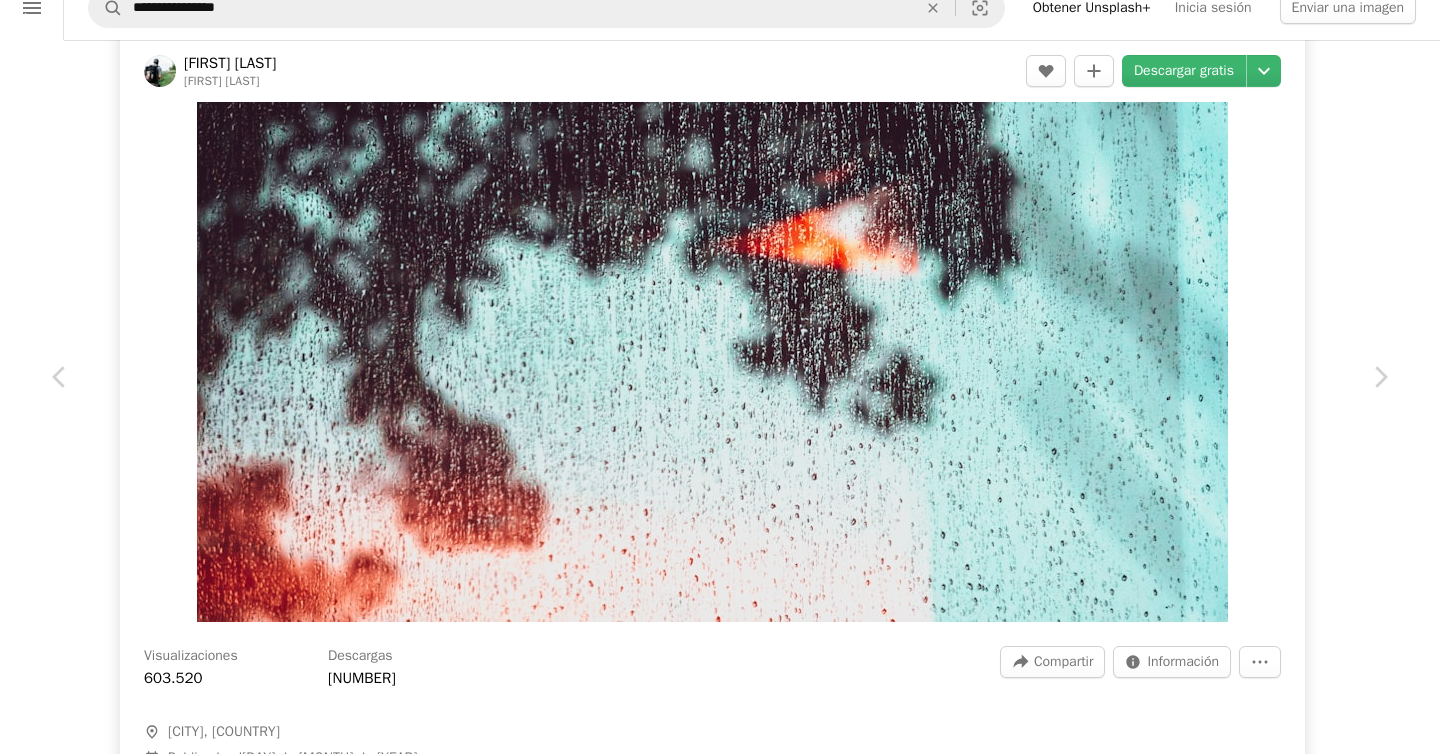 click on "An X shape" at bounding box center [20, 20] 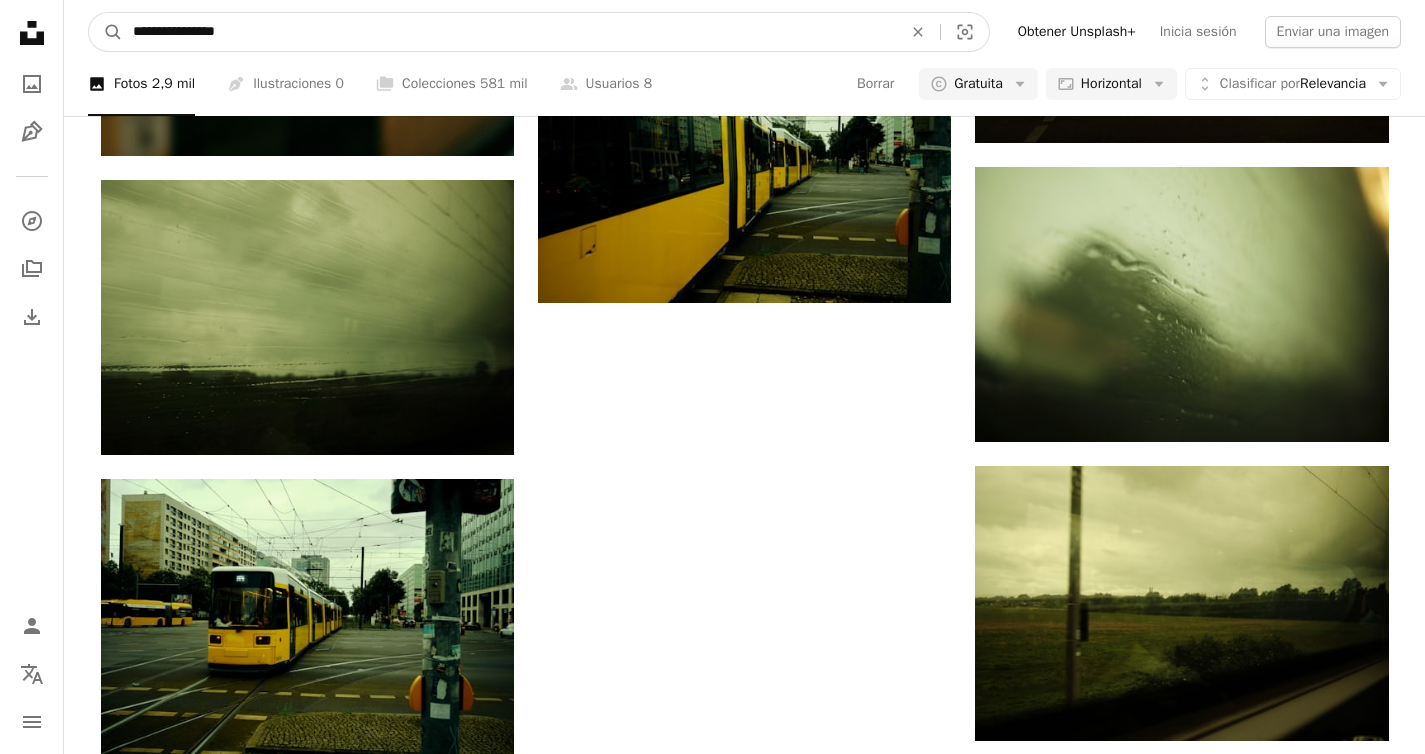 click on "**********" at bounding box center [509, 32] 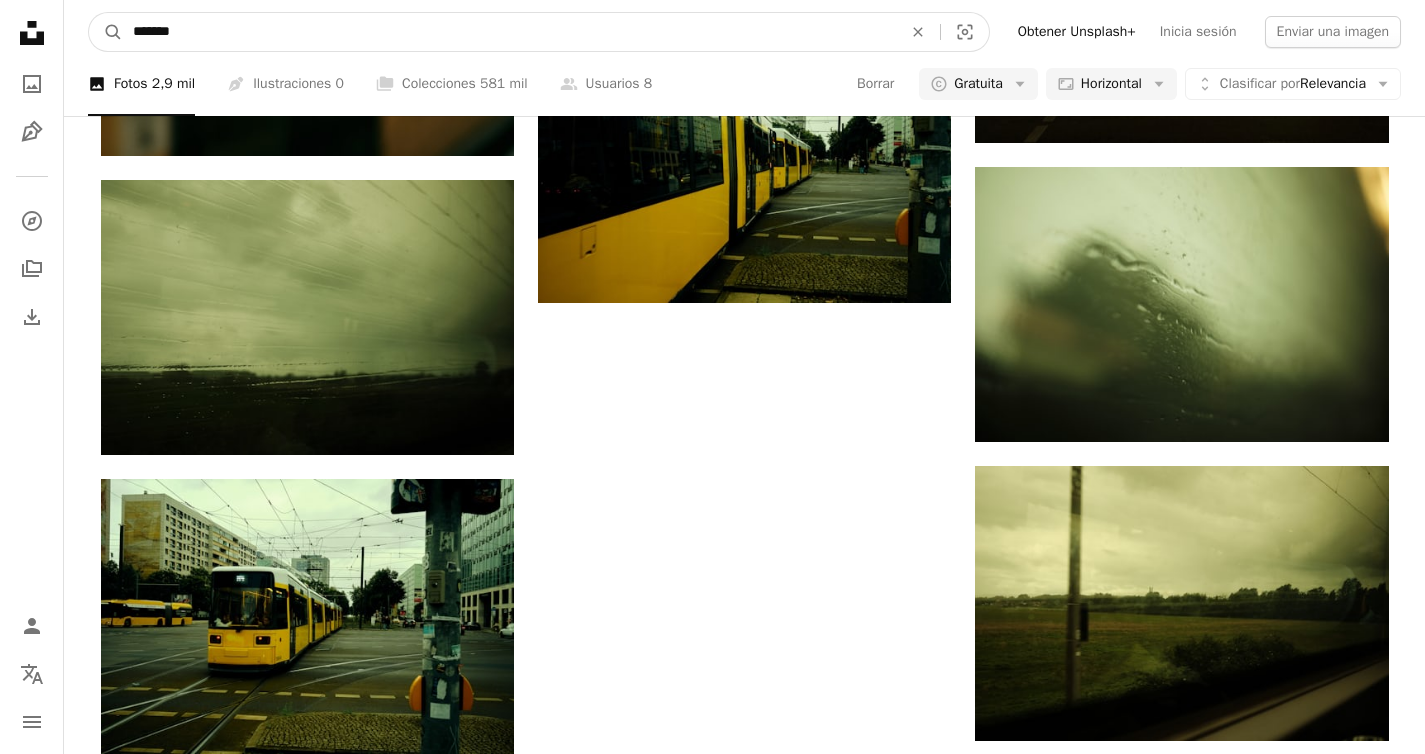 type on "******" 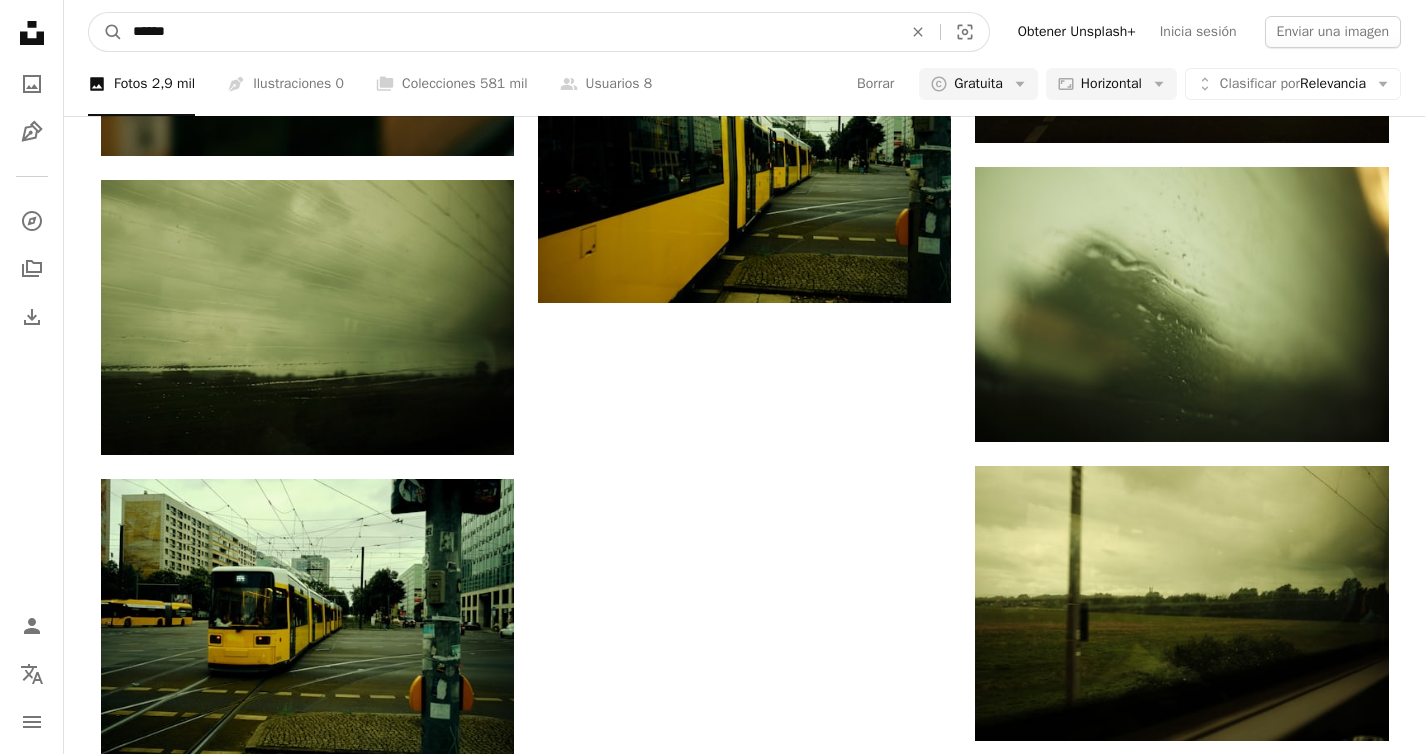 click on "A magnifying glass" at bounding box center (106, 32) 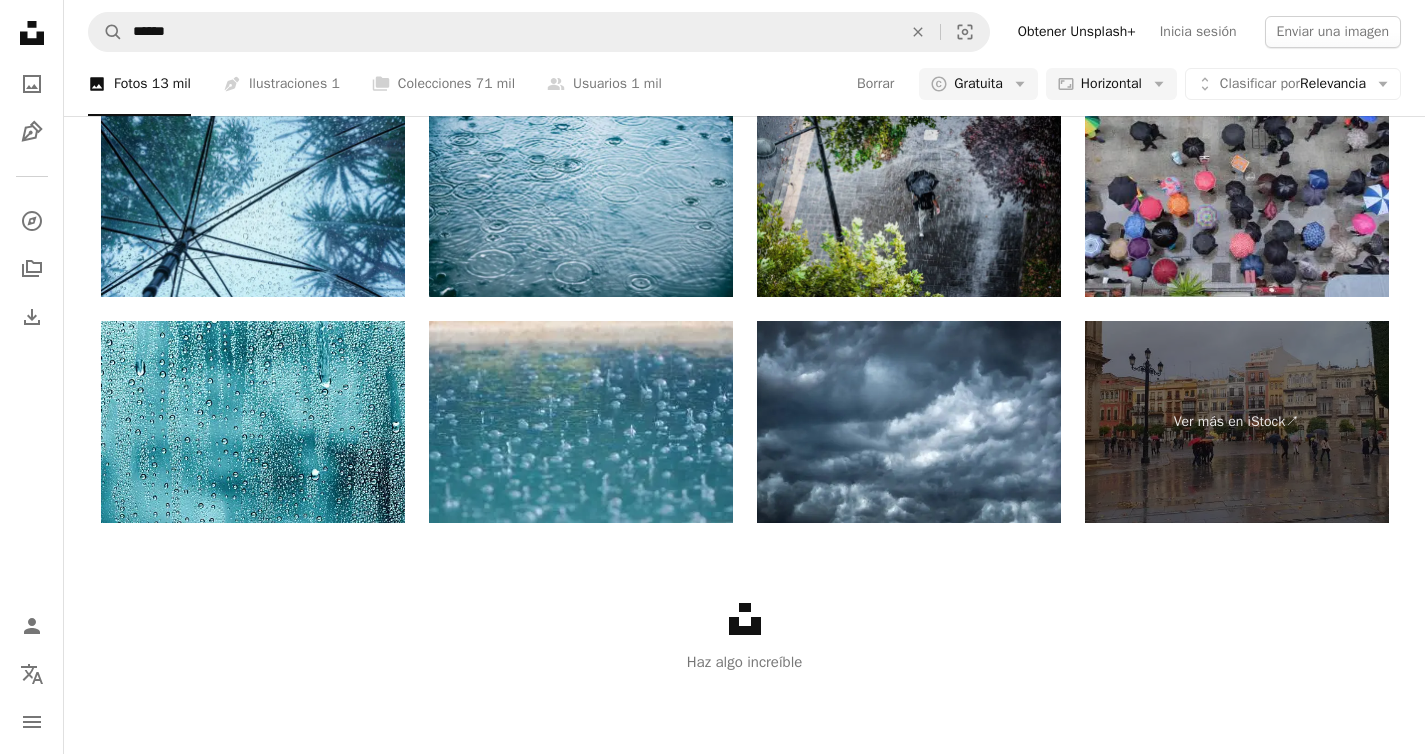 scroll, scrollTop: 2782, scrollLeft: 0, axis: vertical 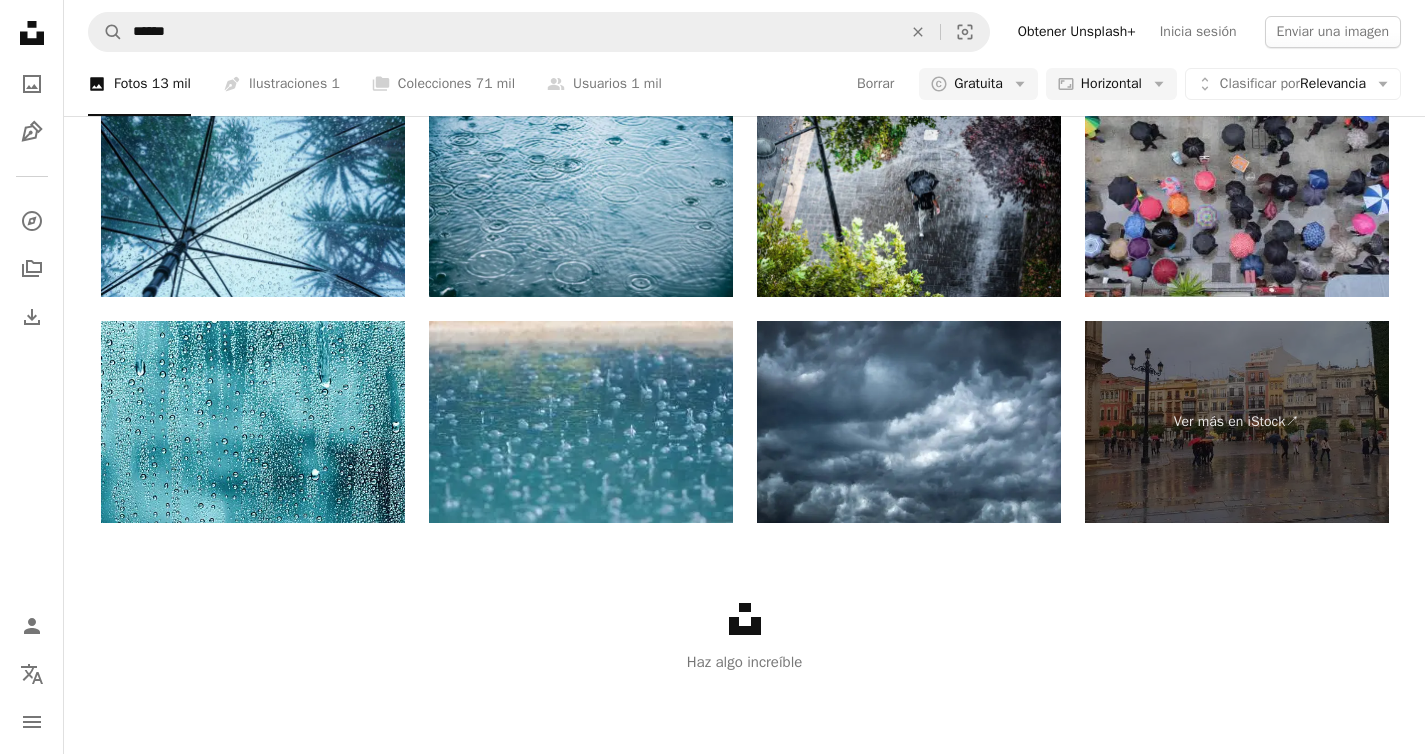 click on "Cargar más" at bounding box center [745, -83] 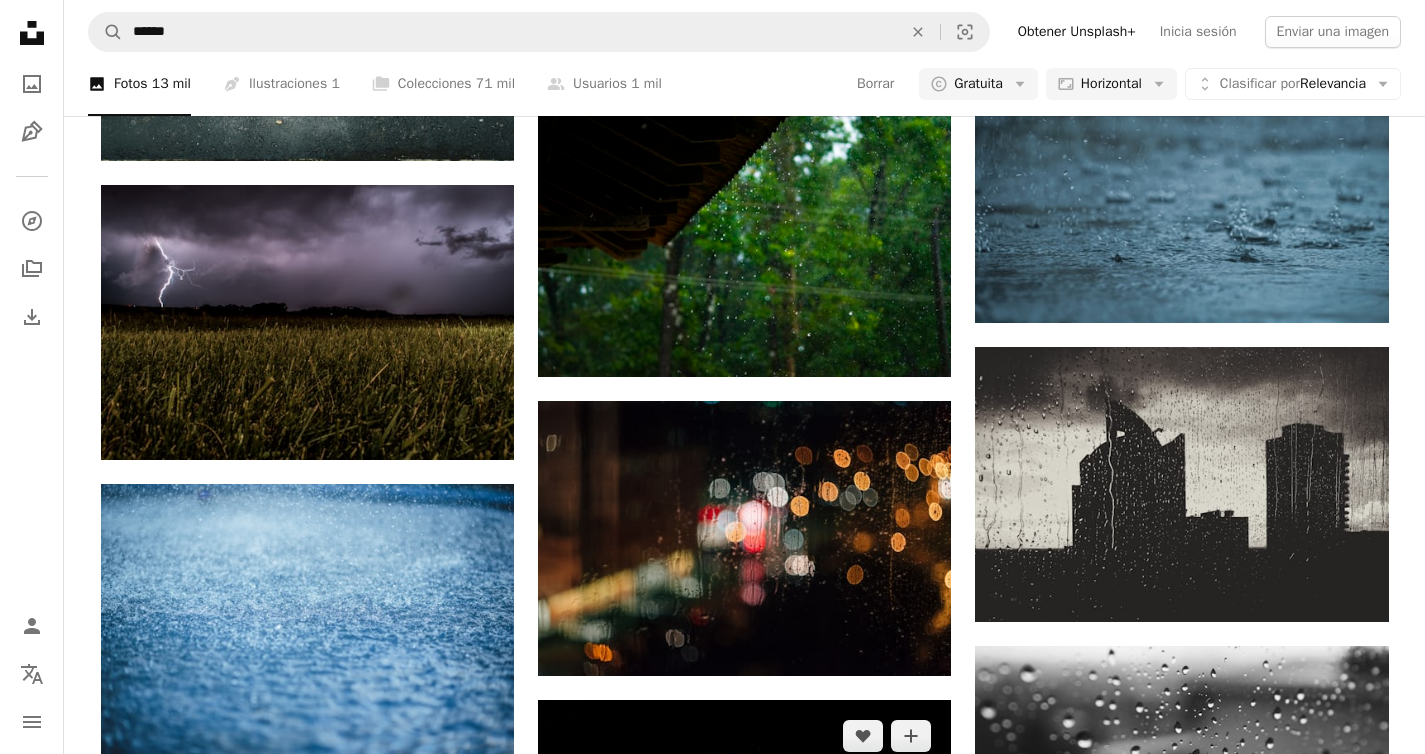 scroll, scrollTop: 9115, scrollLeft: 0, axis: vertical 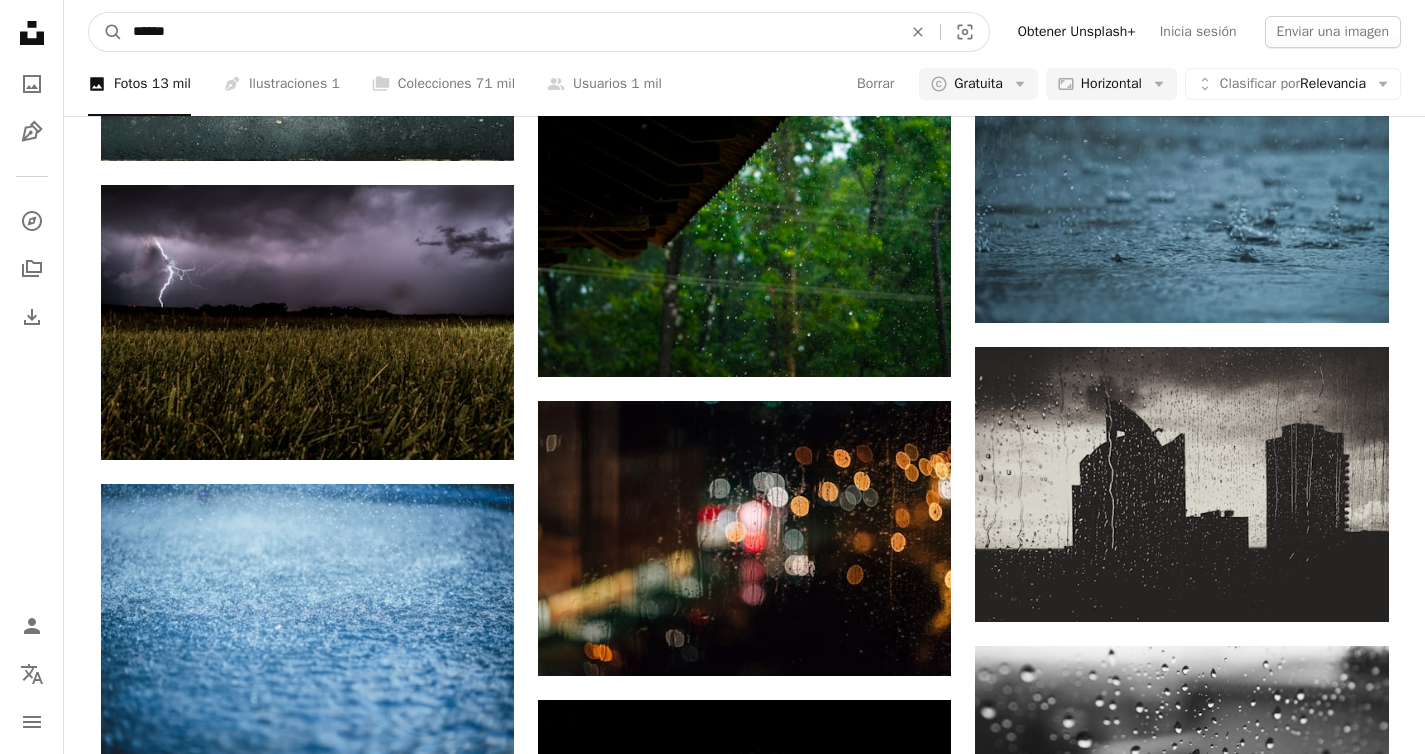 click on "******" at bounding box center (509, 32) 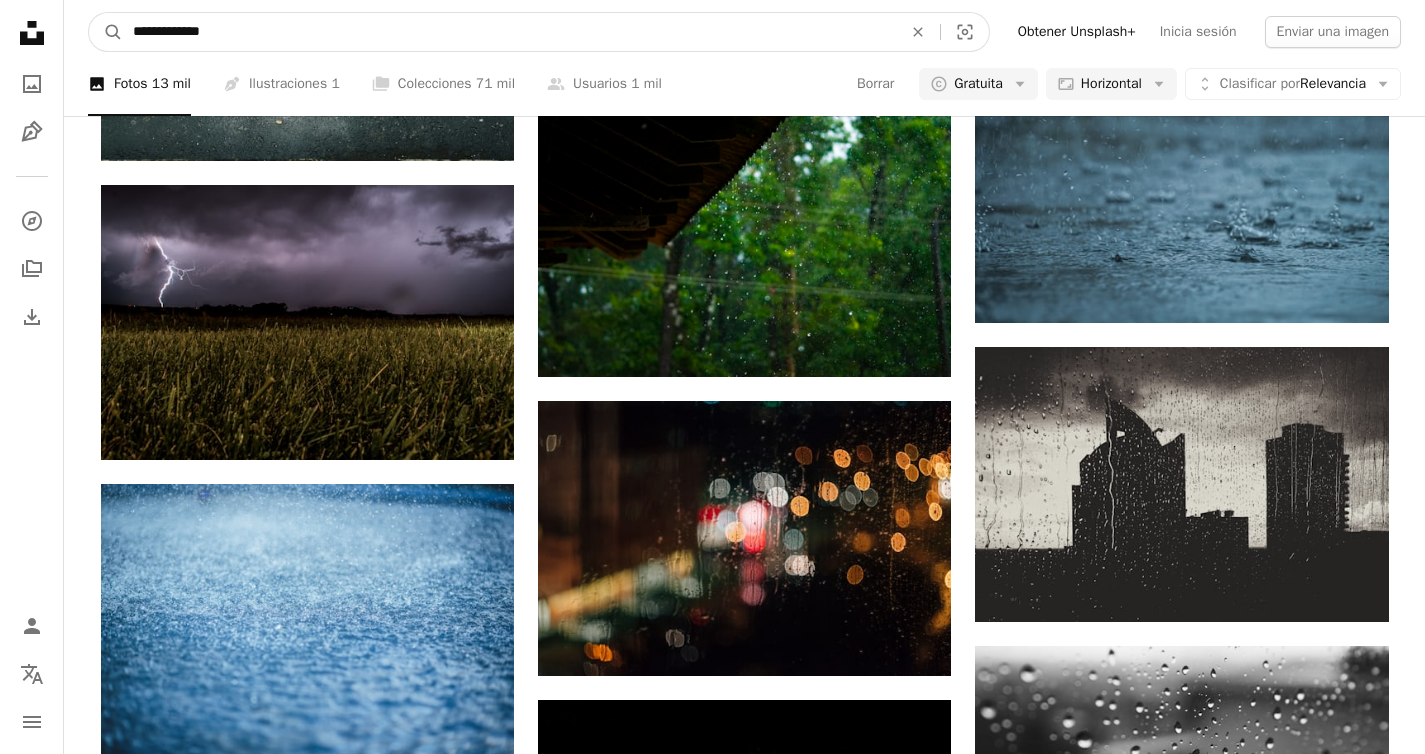 type on "**********" 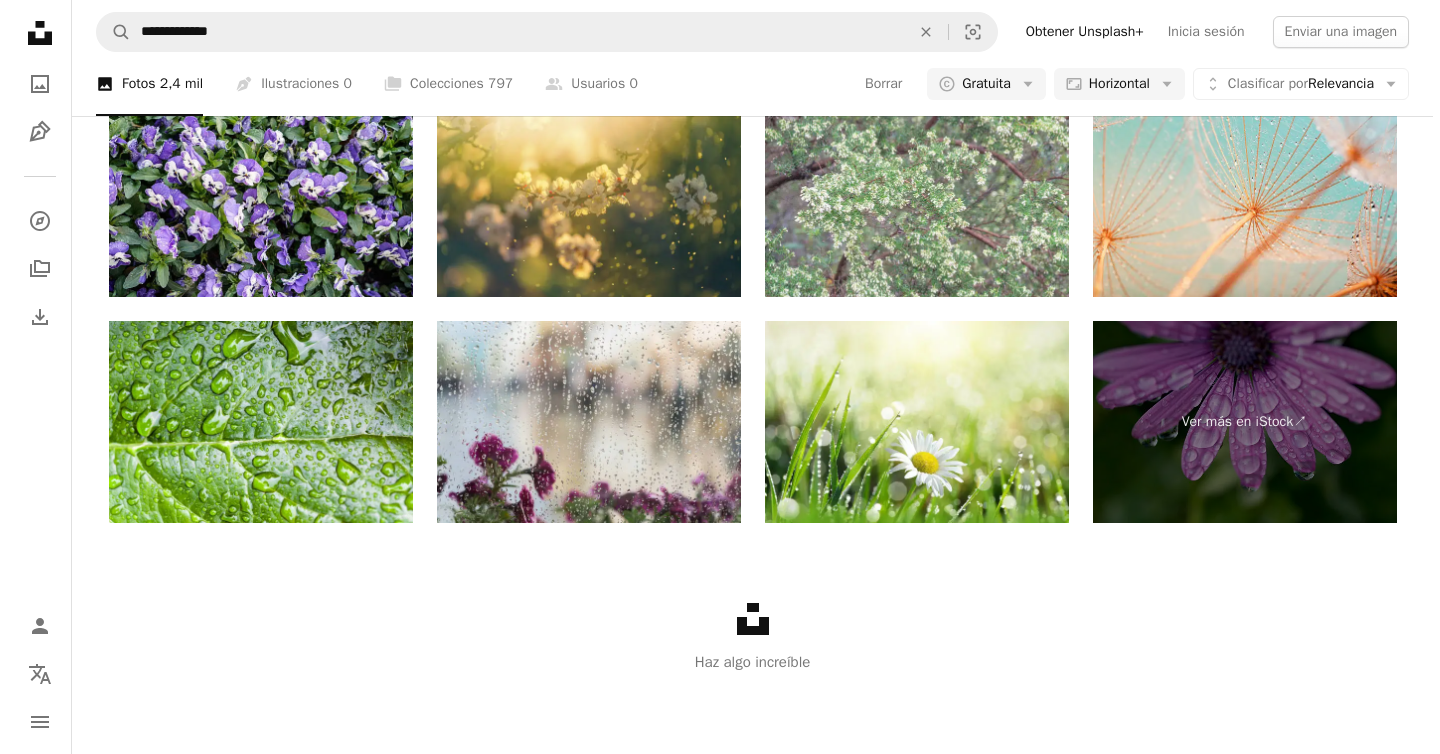 scroll, scrollTop: 694, scrollLeft: 0, axis: vertical 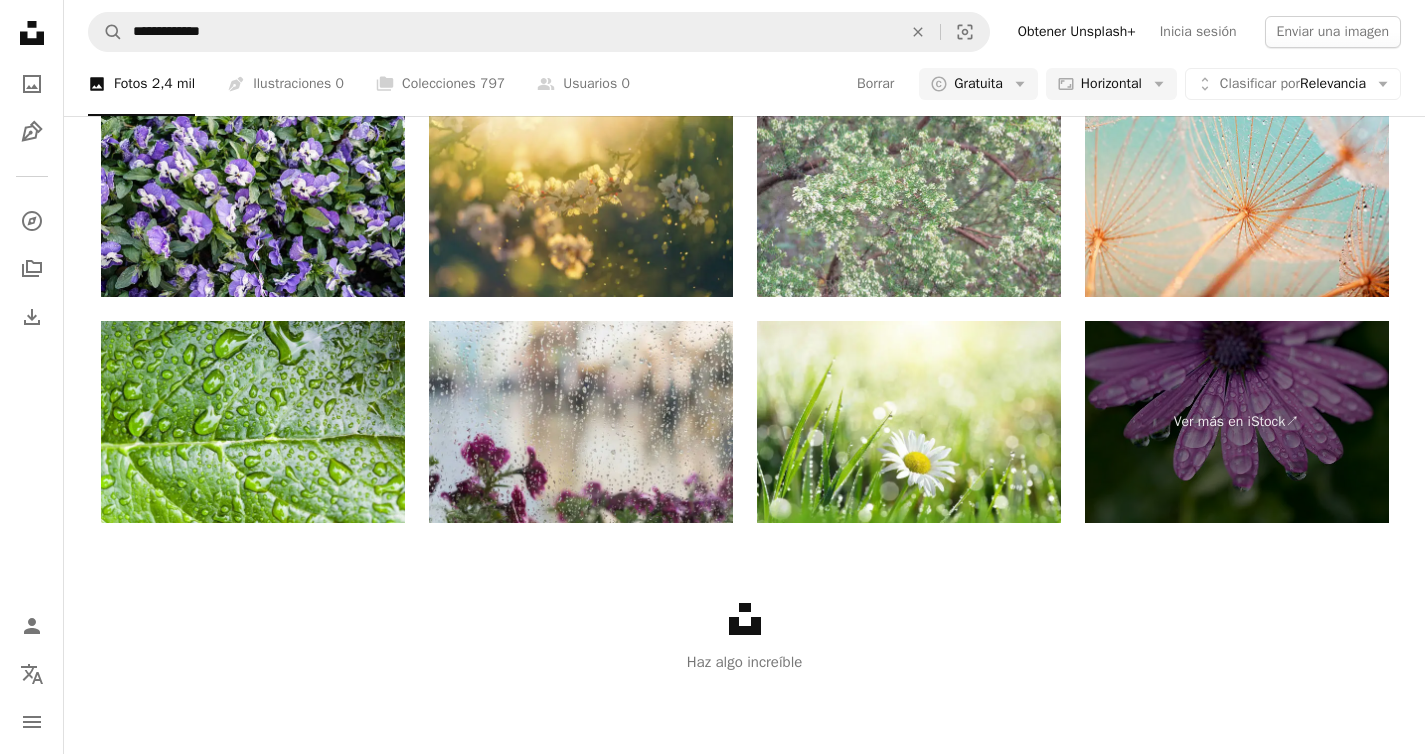 click at bounding box center (307, -2111) 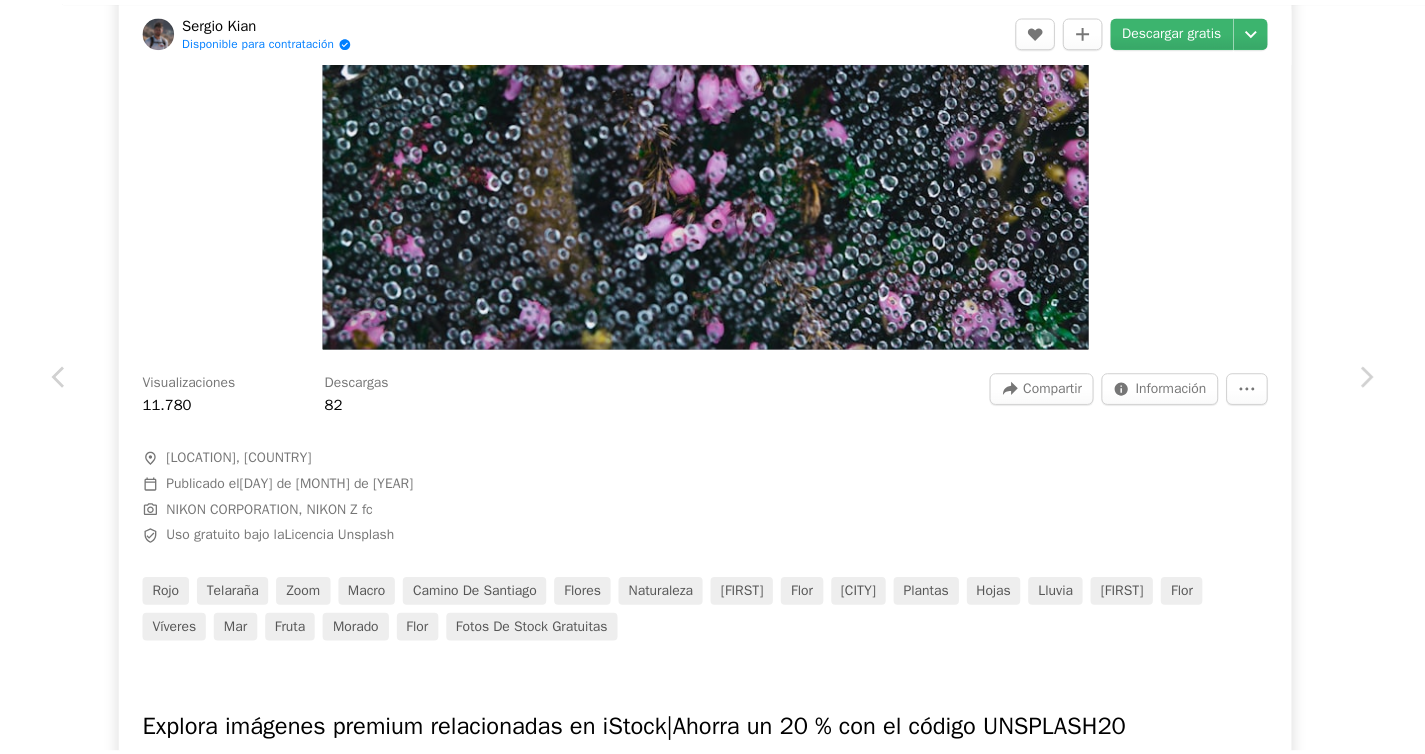 scroll, scrollTop: 0, scrollLeft: 0, axis: both 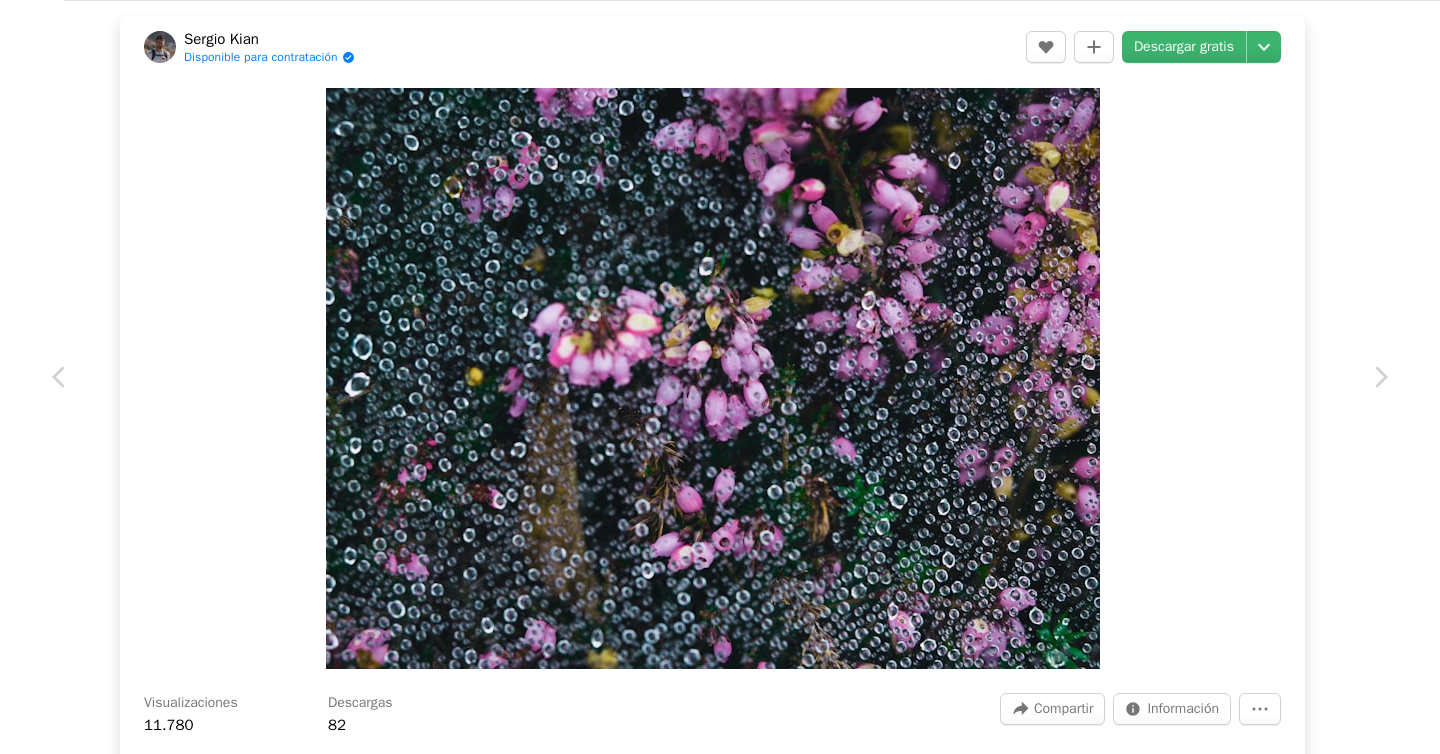 click on "An X shape" at bounding box center (20, 20) 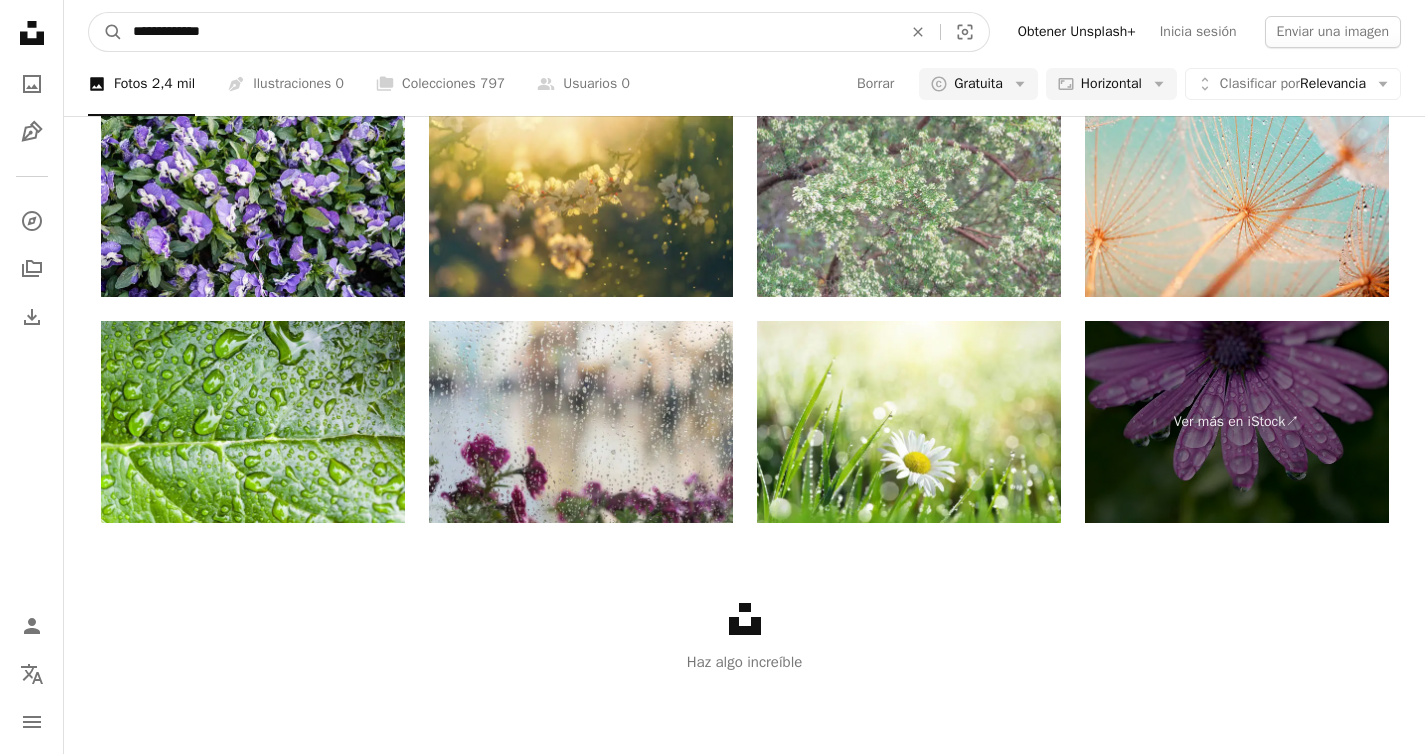 click on "**********" at bounding box center (509, 32) 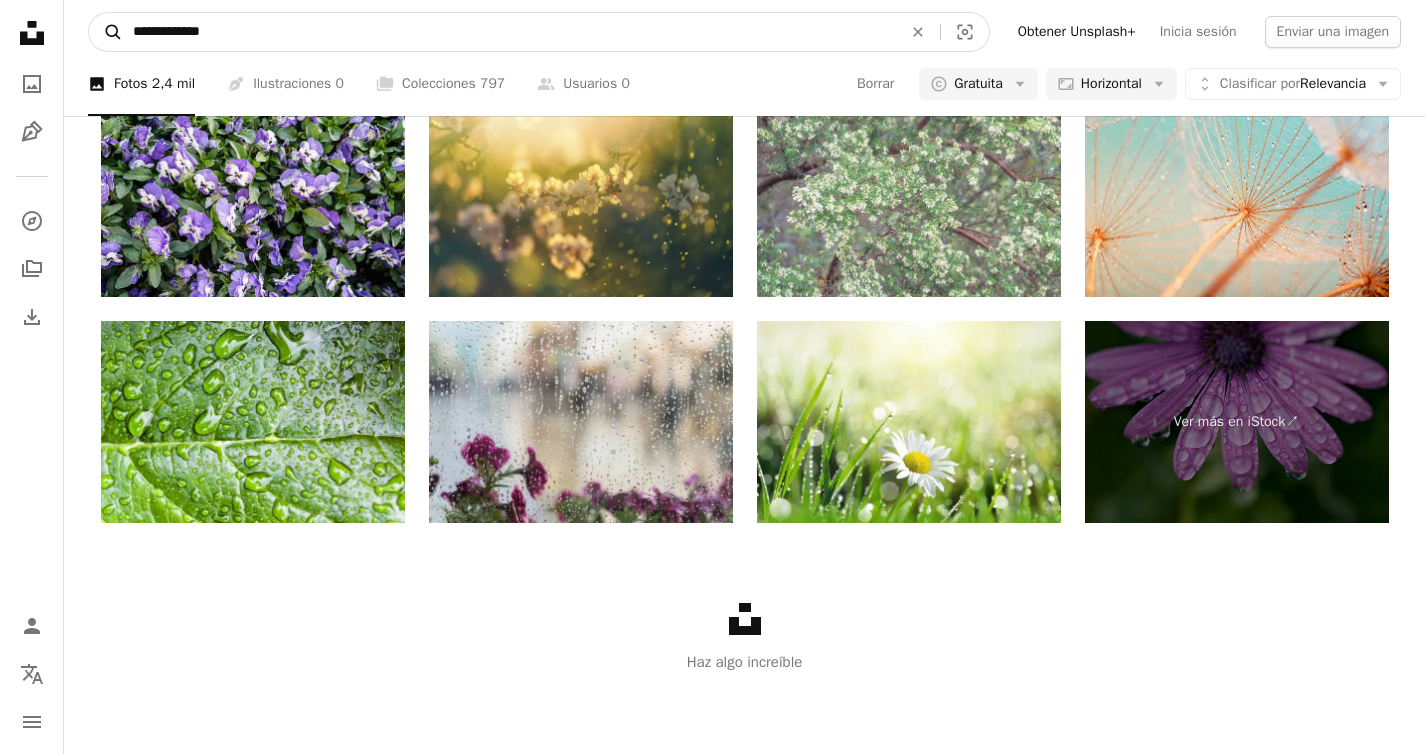drag, startPoint x: 254, startPoint y: 34, endPoint x: 117, endPoint y: 33, distance: 137.00365 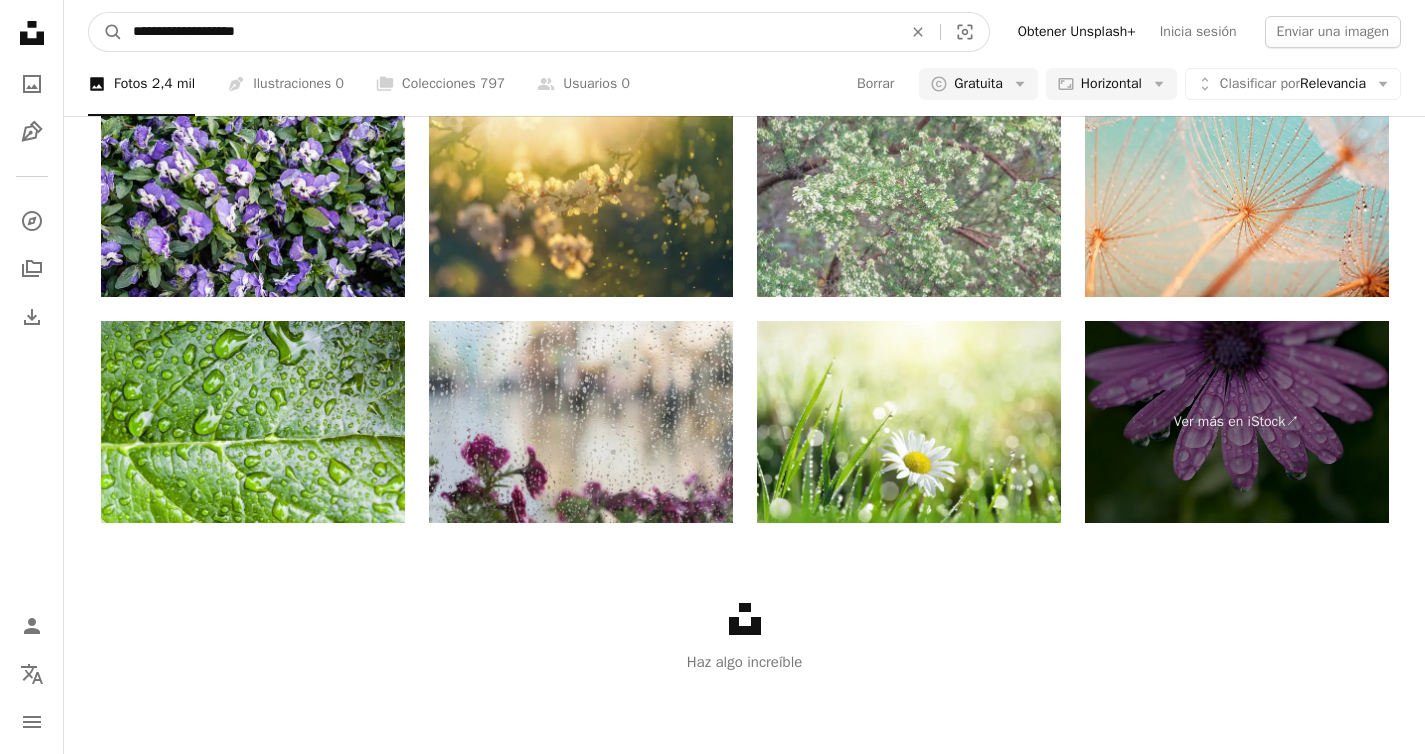 type on "**********" 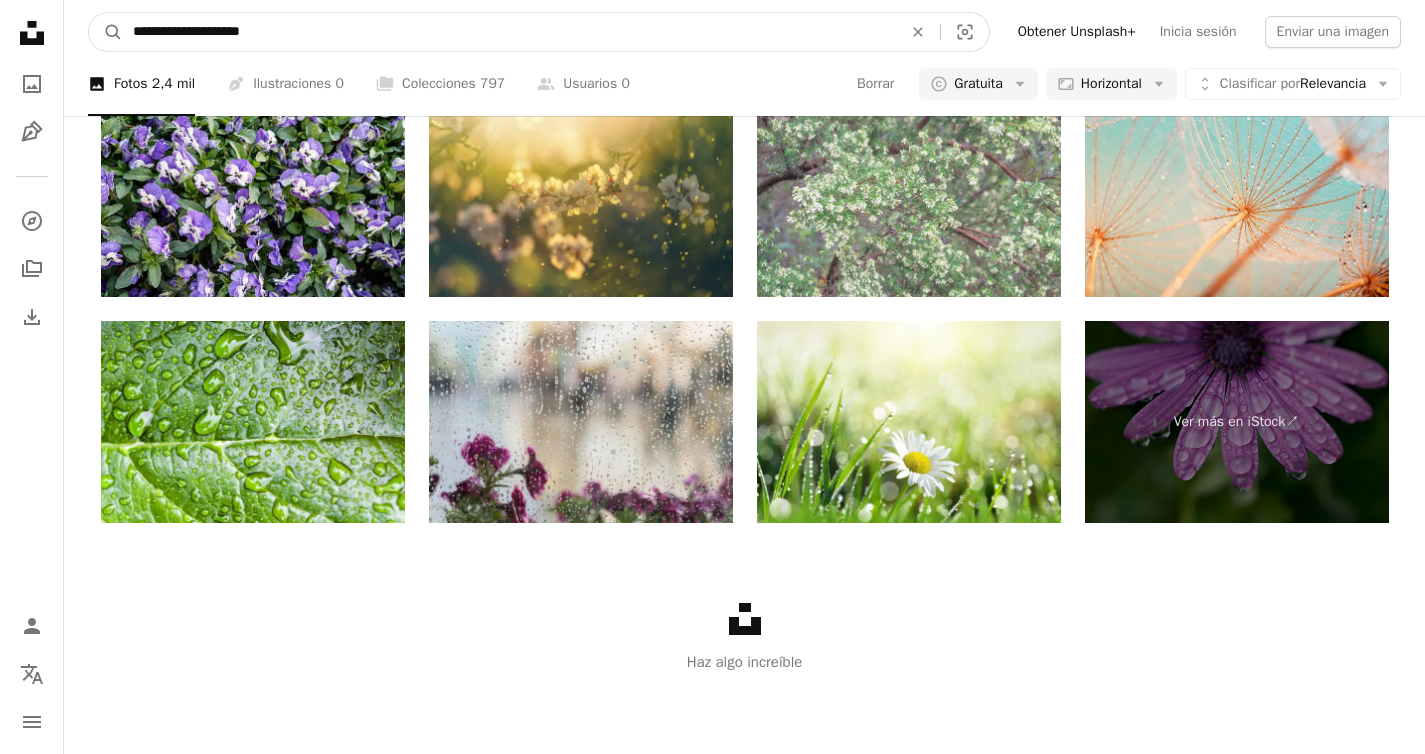 click on "A magnifying glass" at bounding box center [106, 32] 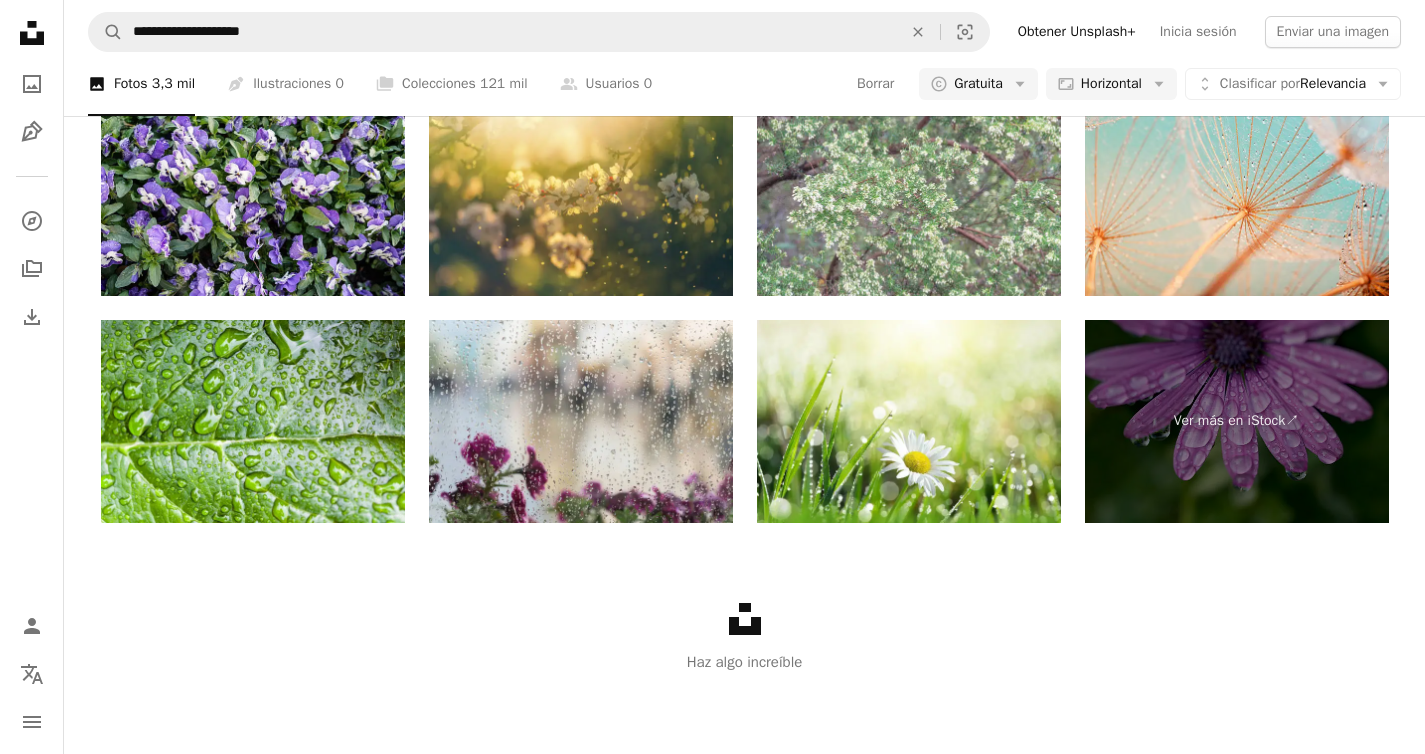 scroll, scrollTop: 2621, scrollLeft: 0, axis: vertical 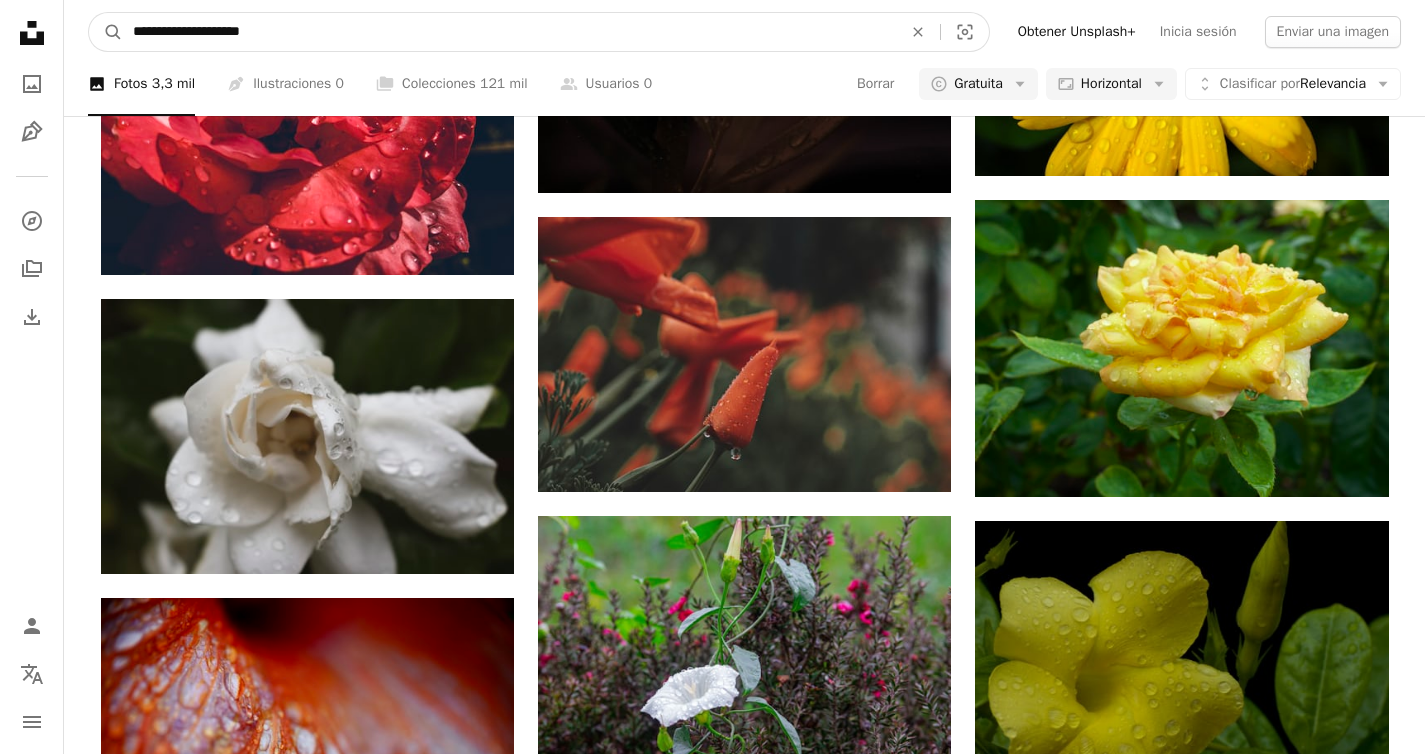 click on "**********" at bounding box center (509, 32) 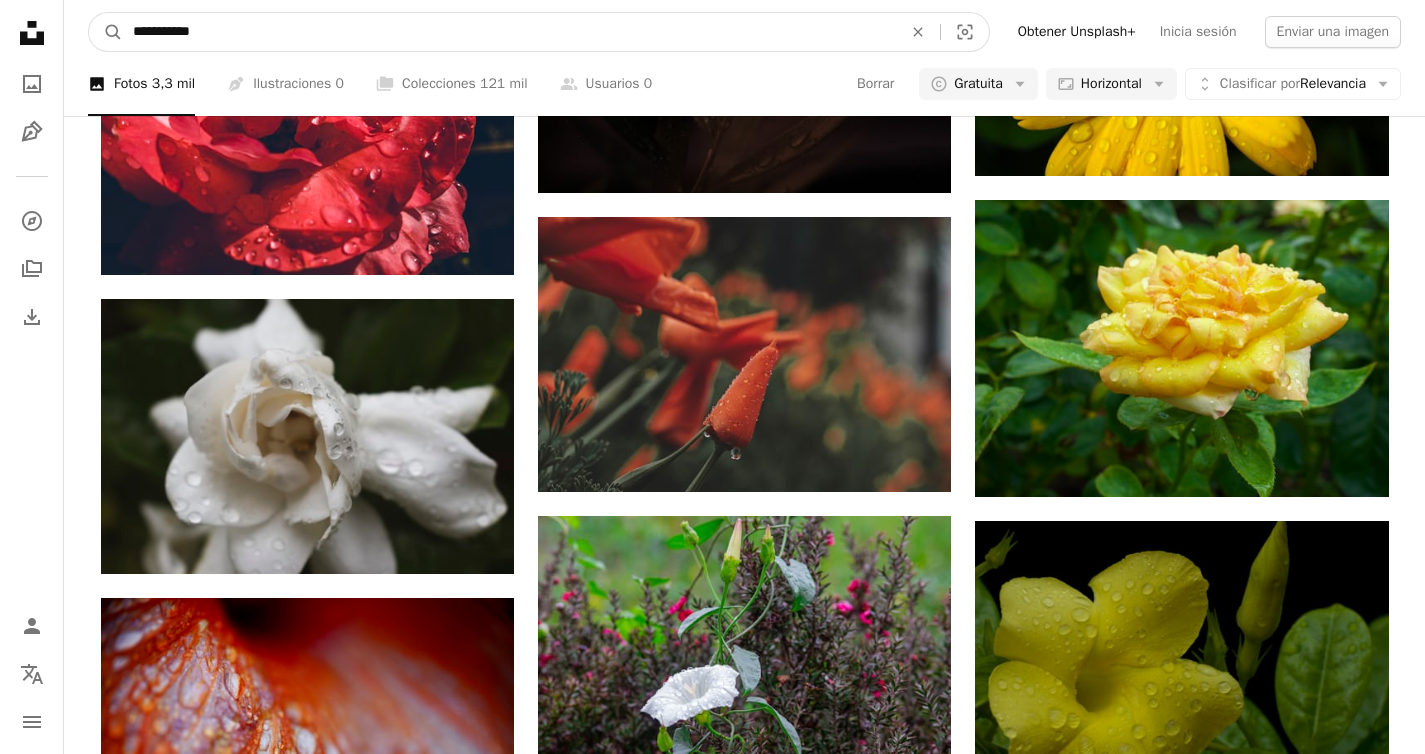 type on "**********" 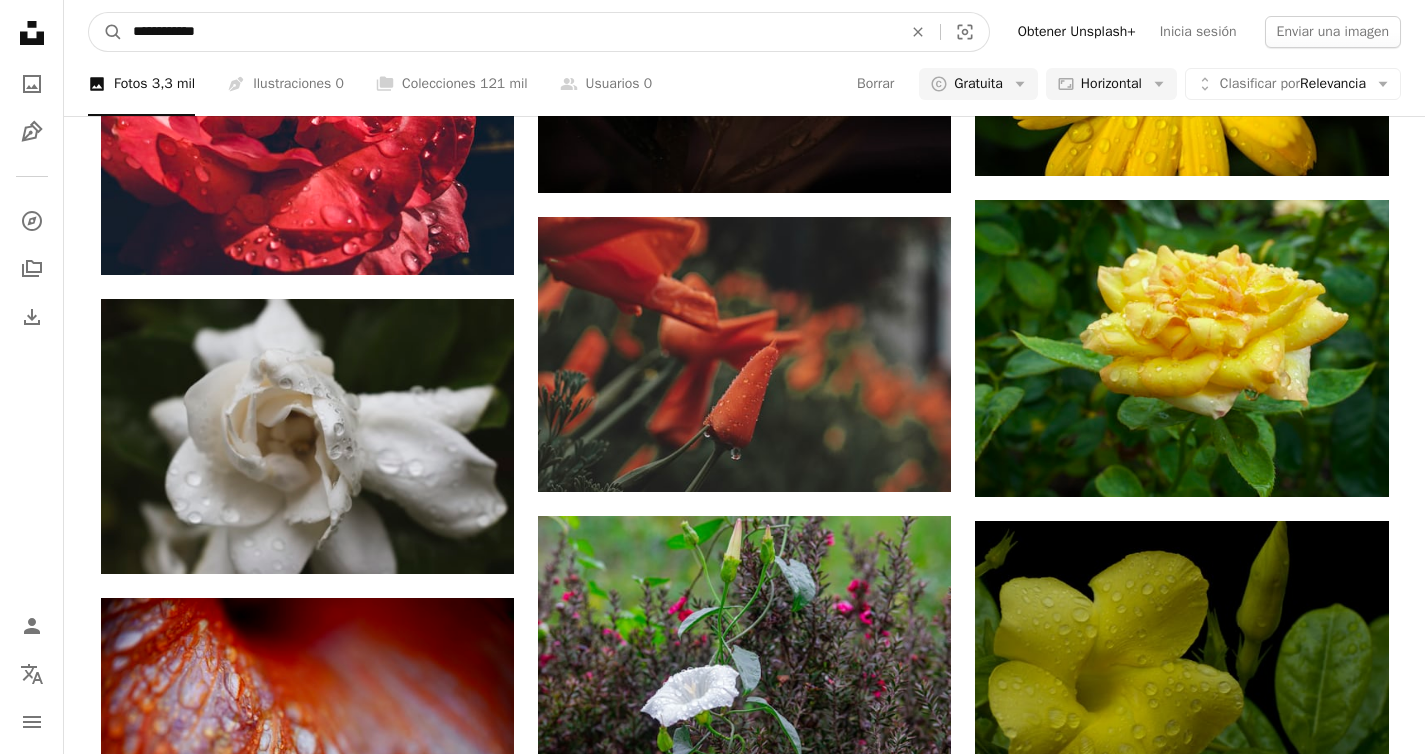 click on "A magnifying glass" at bounding box center (106, 32) 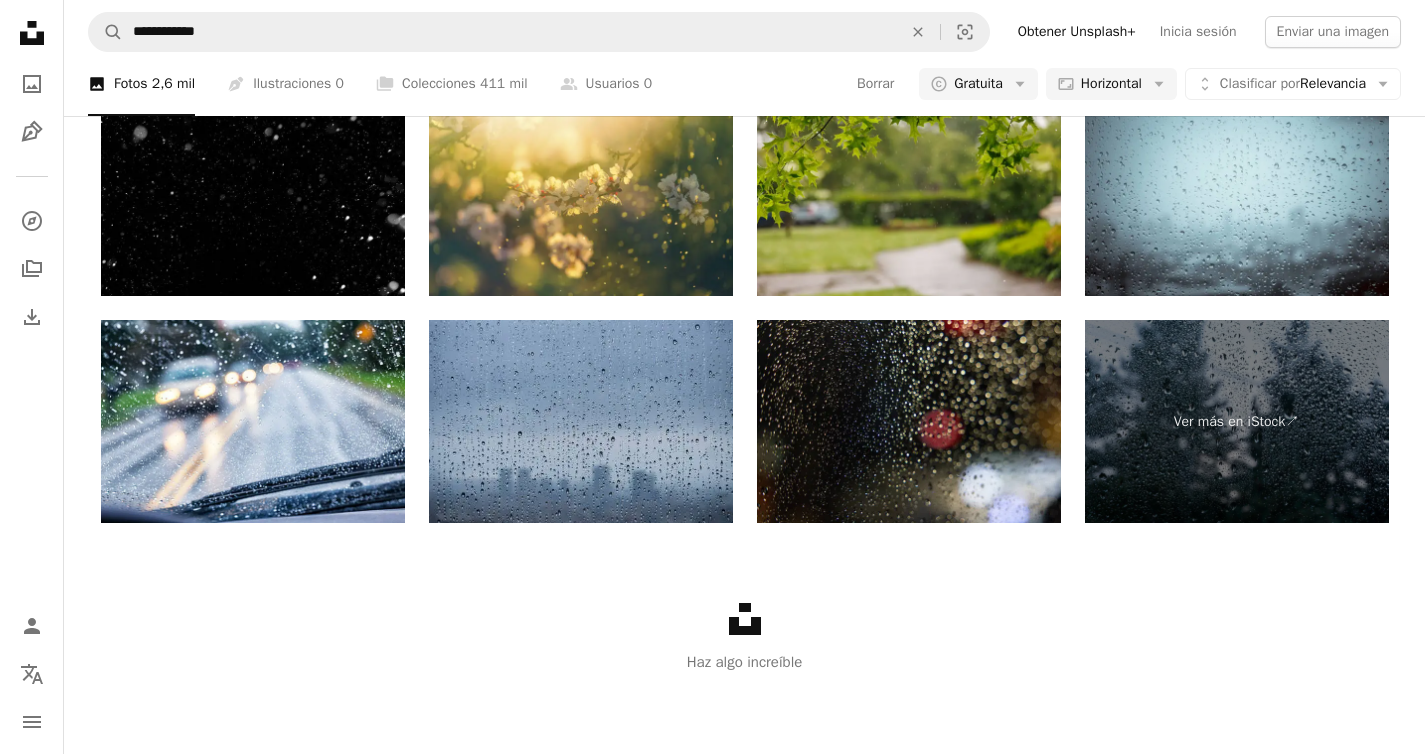 scroll, scrollTop: 2593, scrollLeft: 0, axis: vertical 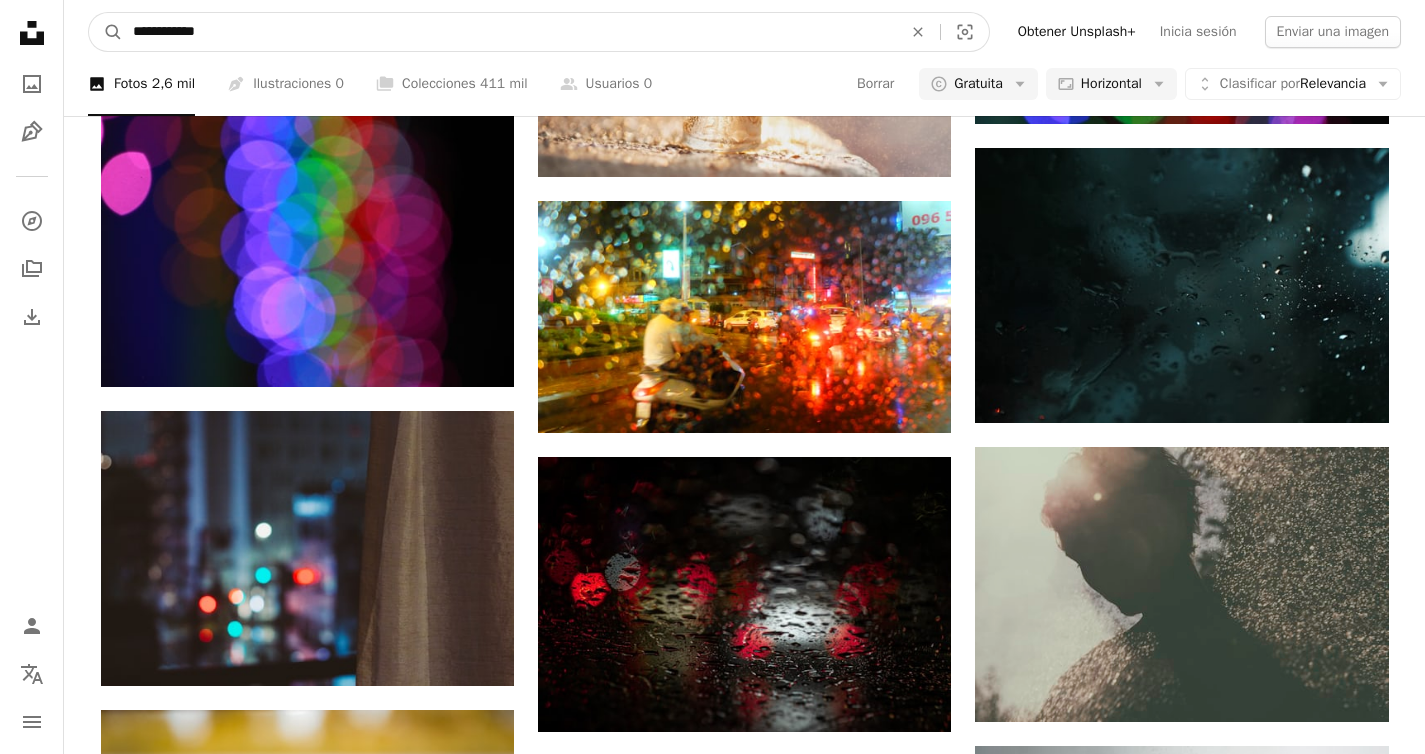 click on "**********" at bounding box center (509, 32) 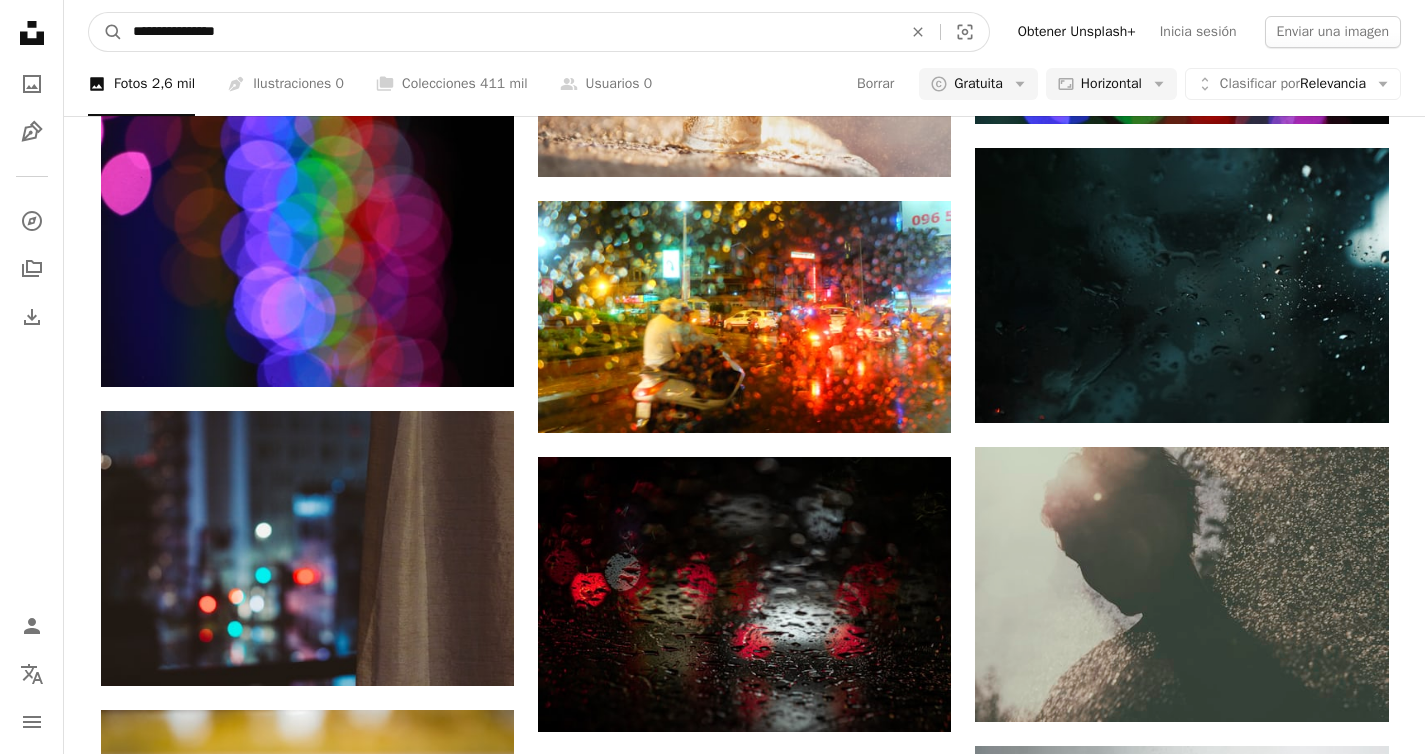 type on "**********" 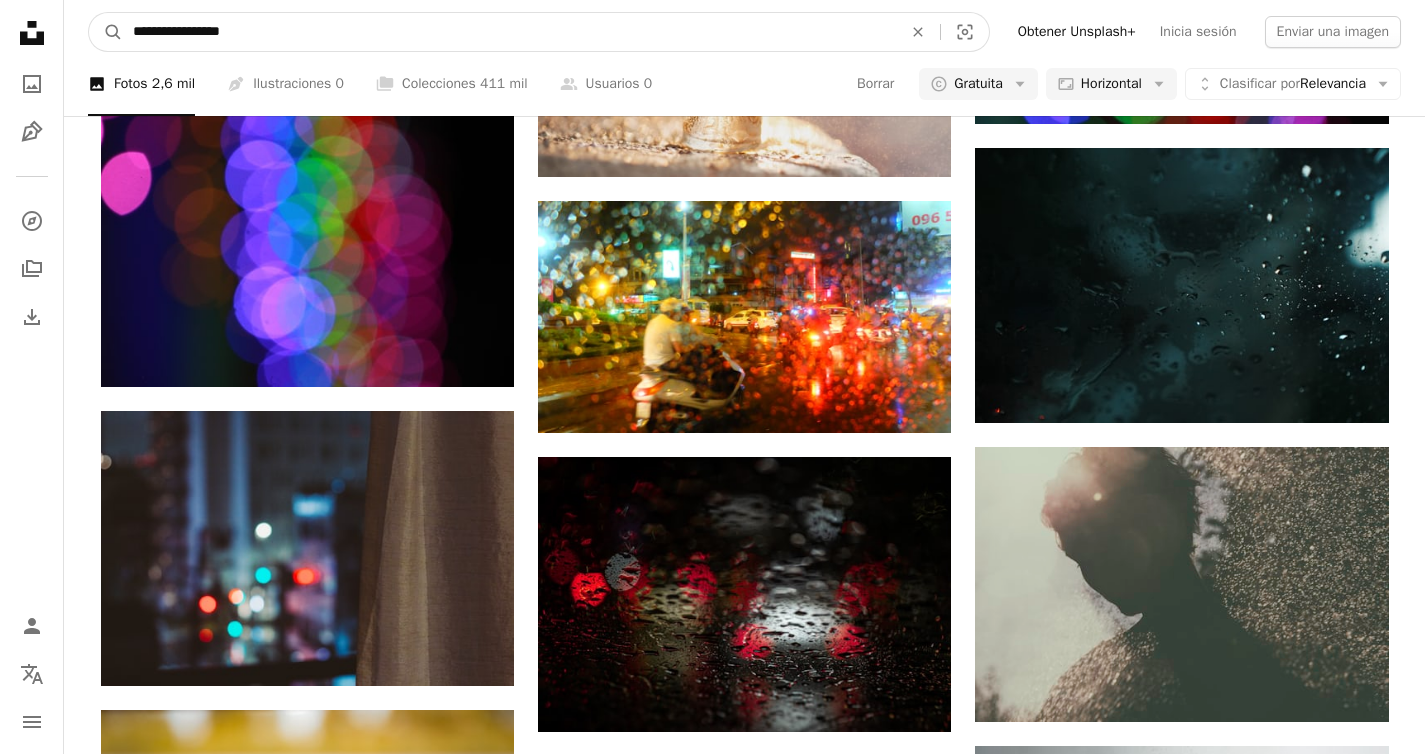 click on "A magnifying glass" at bounding box center (106, 32) 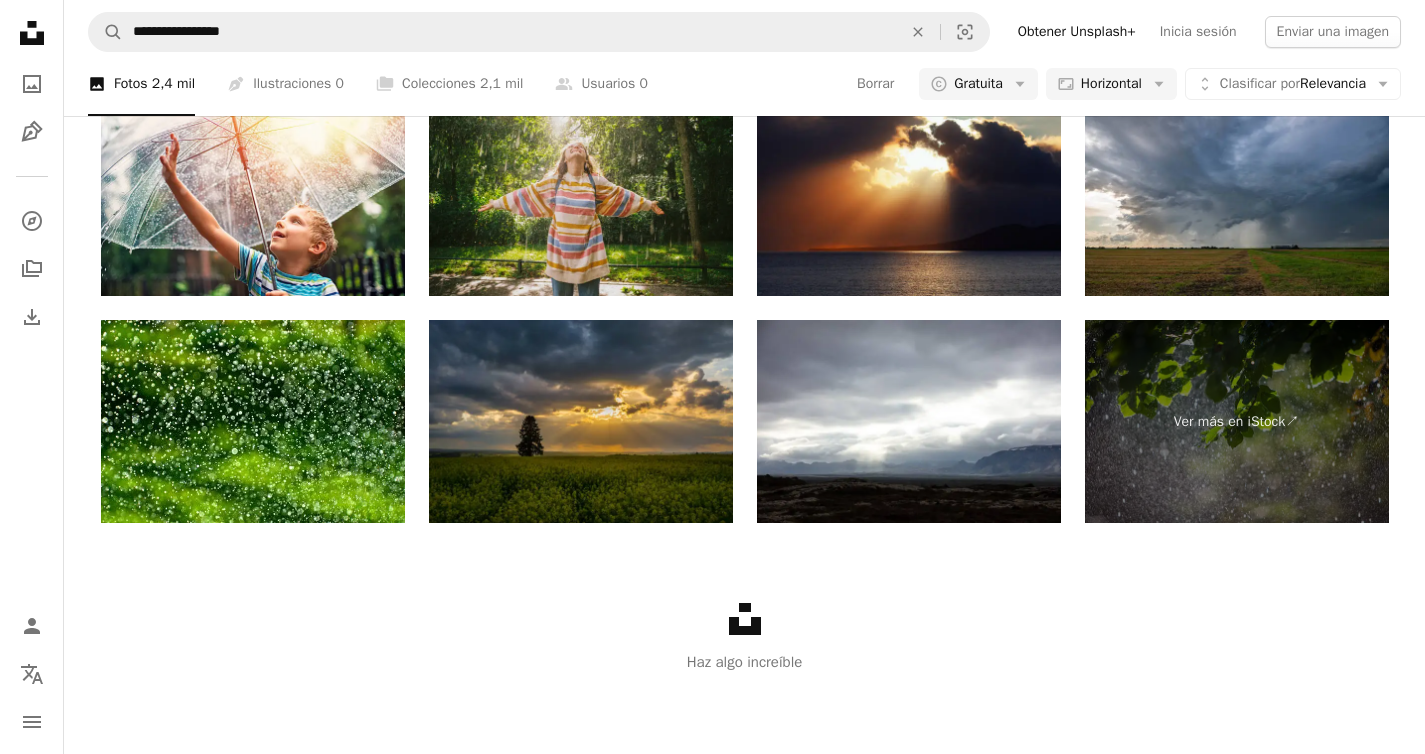 scroll, scrollTop: 0, scrollLeft: 0, axis: both 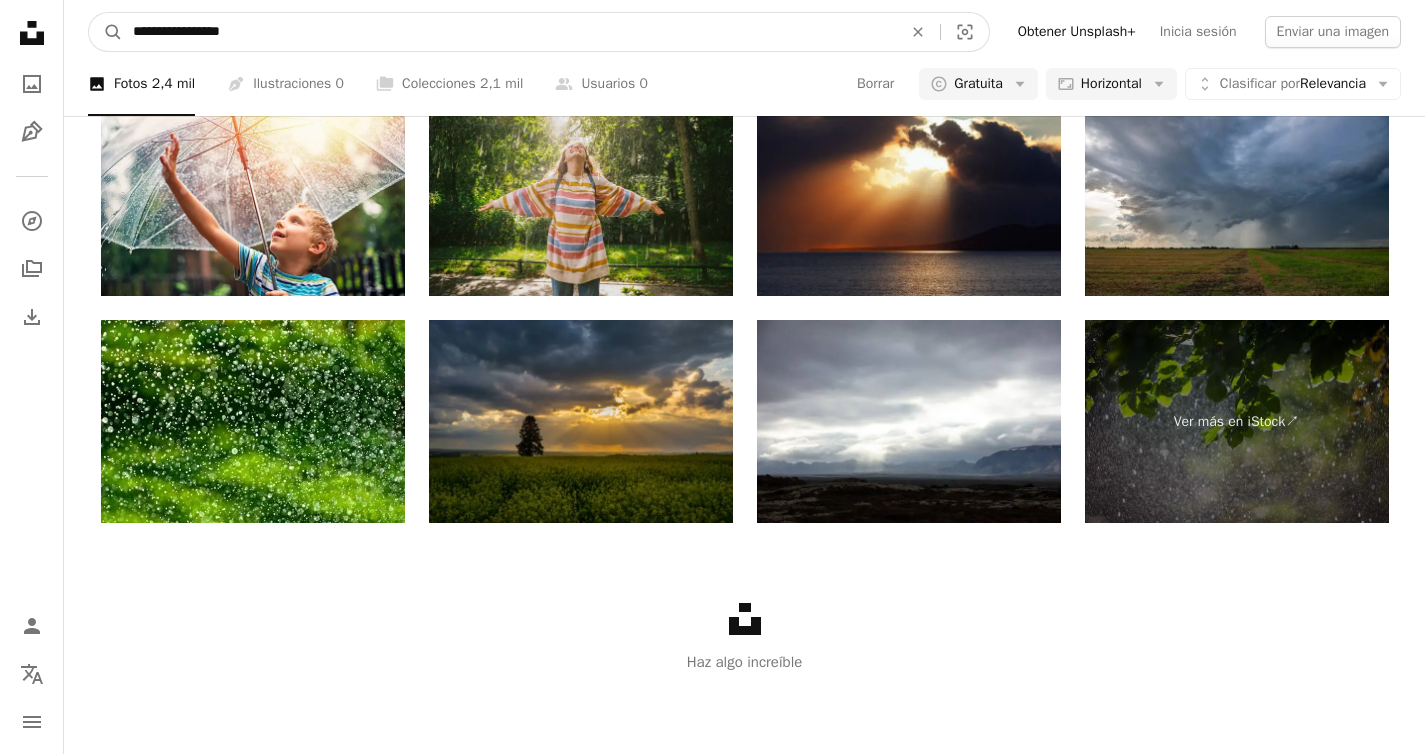 click on "**********" at bounding box center [509, 32] 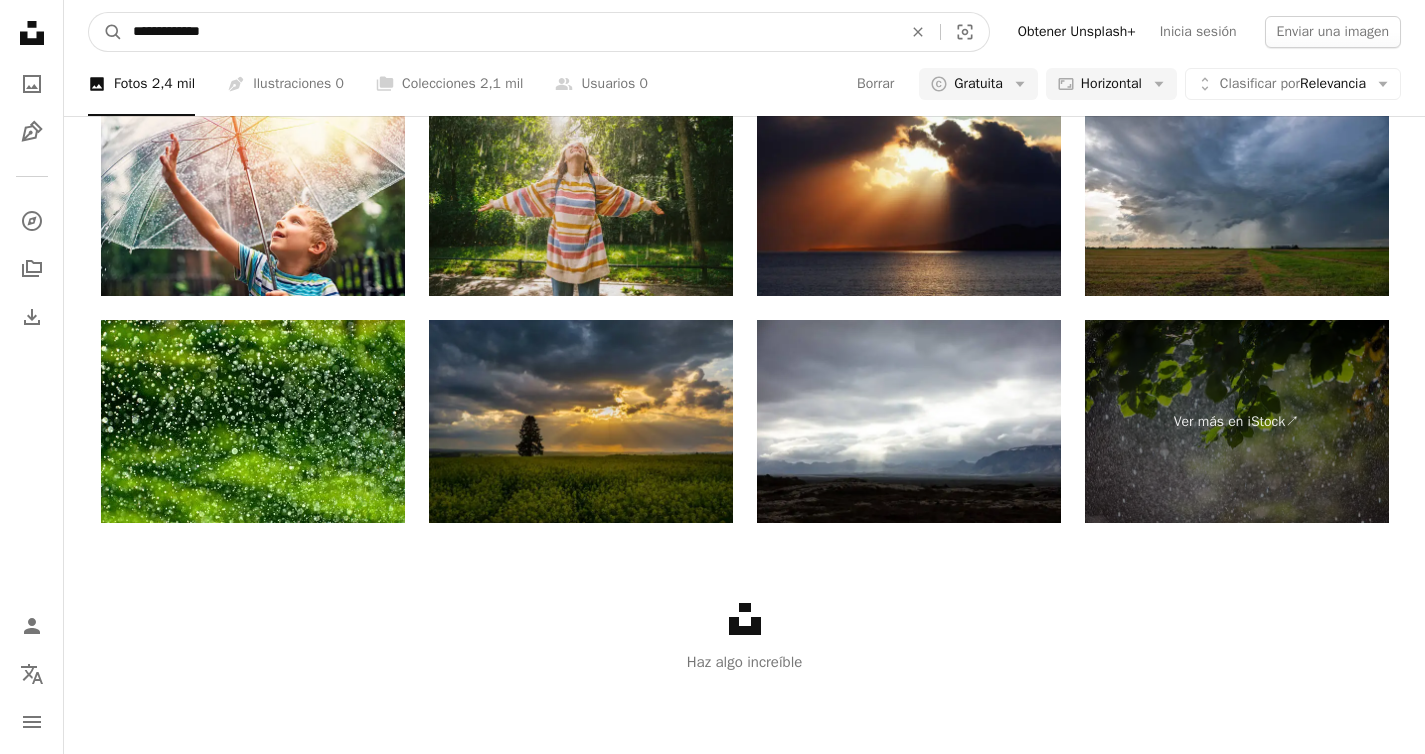 type on "**********" 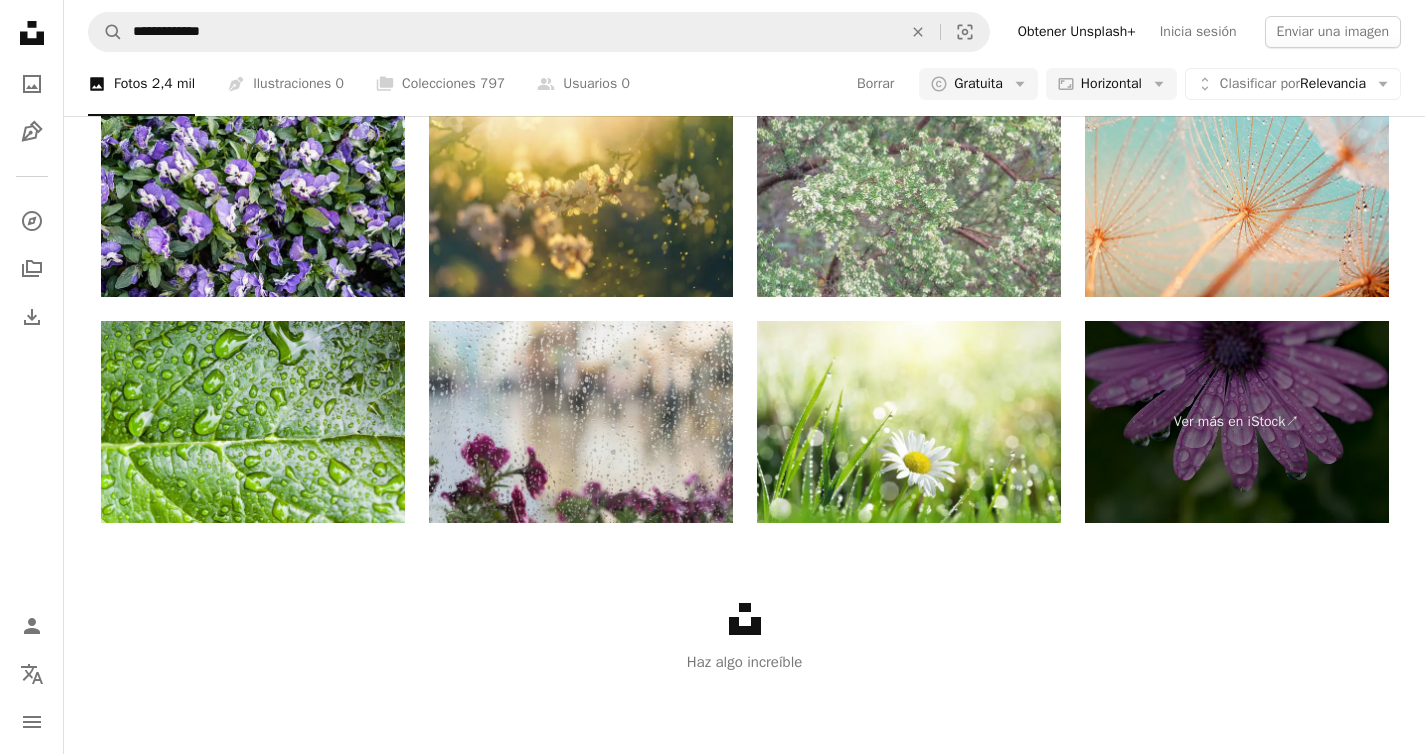 scroll, scrollTop: 950, scrollLeft: 0, axis: vertical 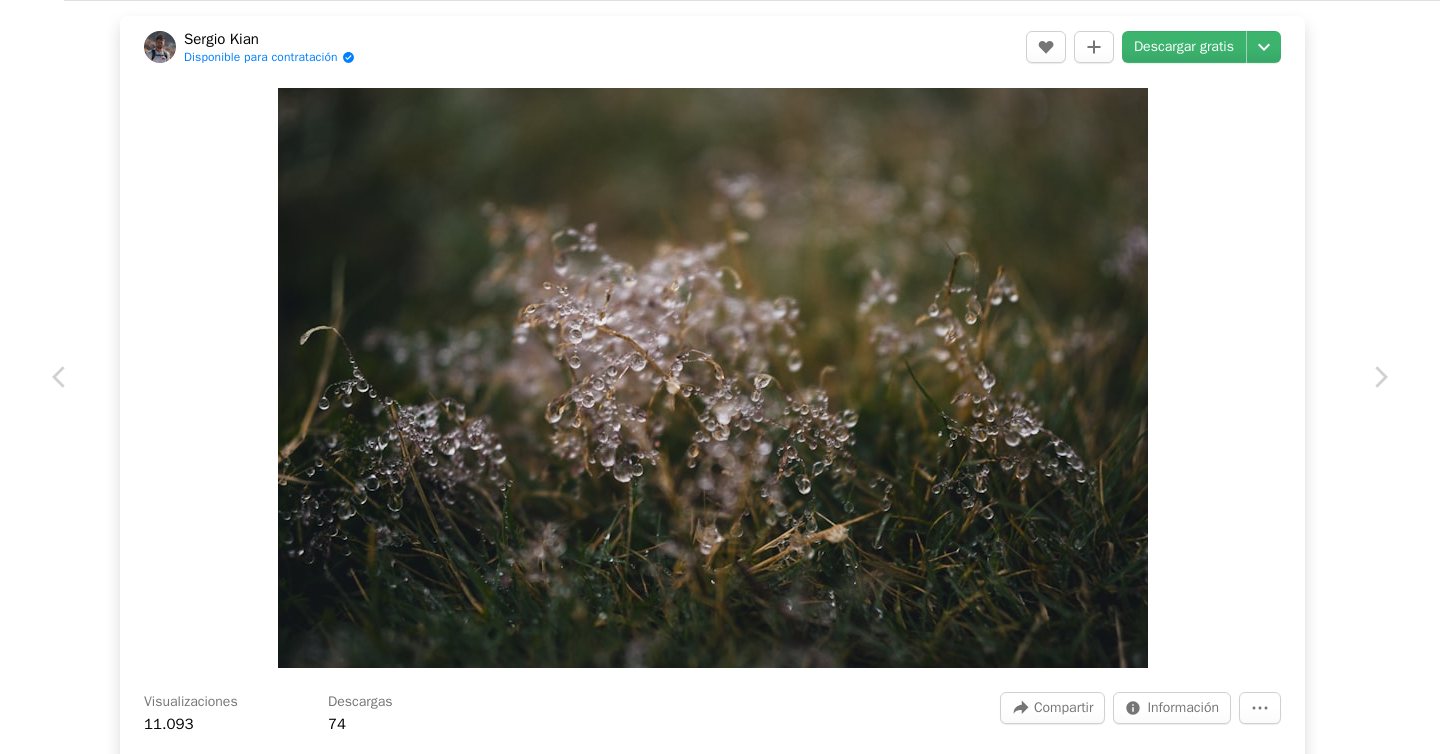 click on "An X shape" at bounding box center [20, 20] 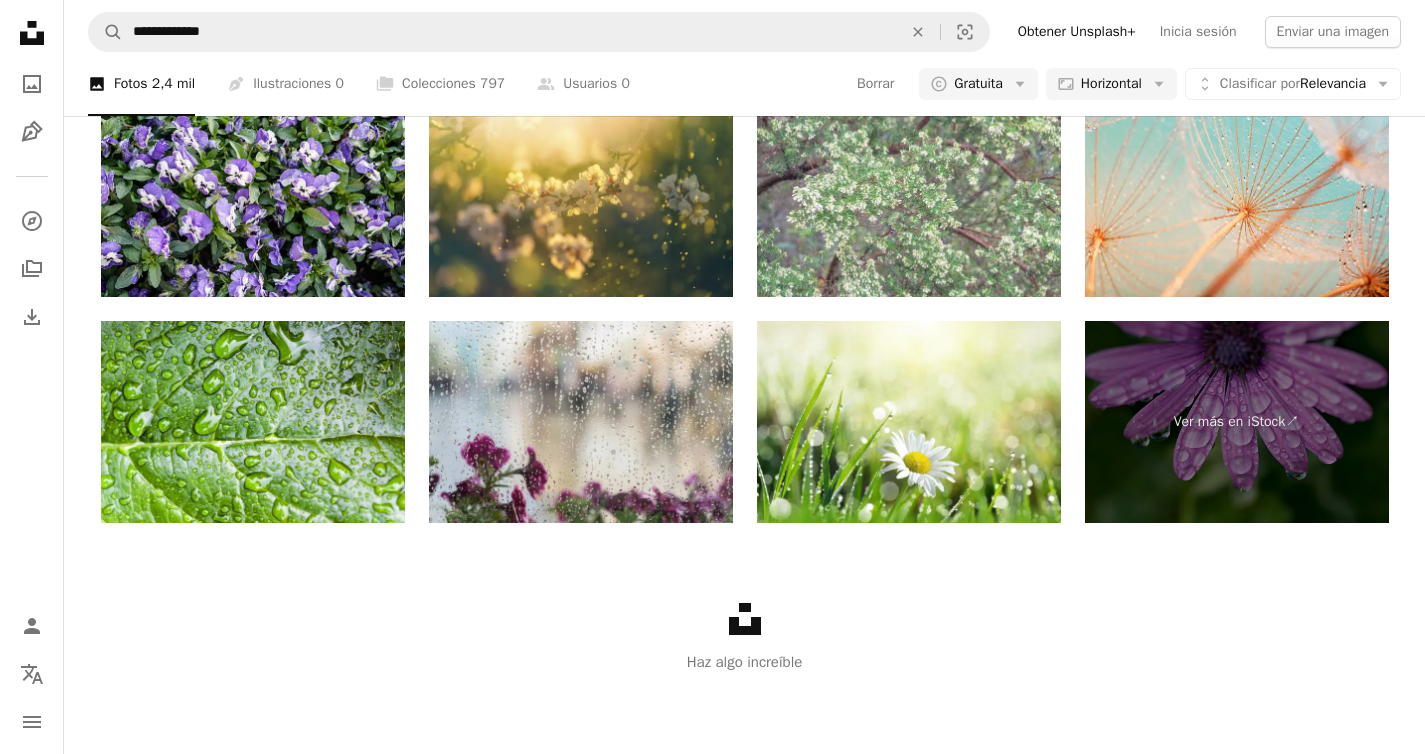 scroll, scrollTop: 2909, scrollLeft: 0, axis: vertical 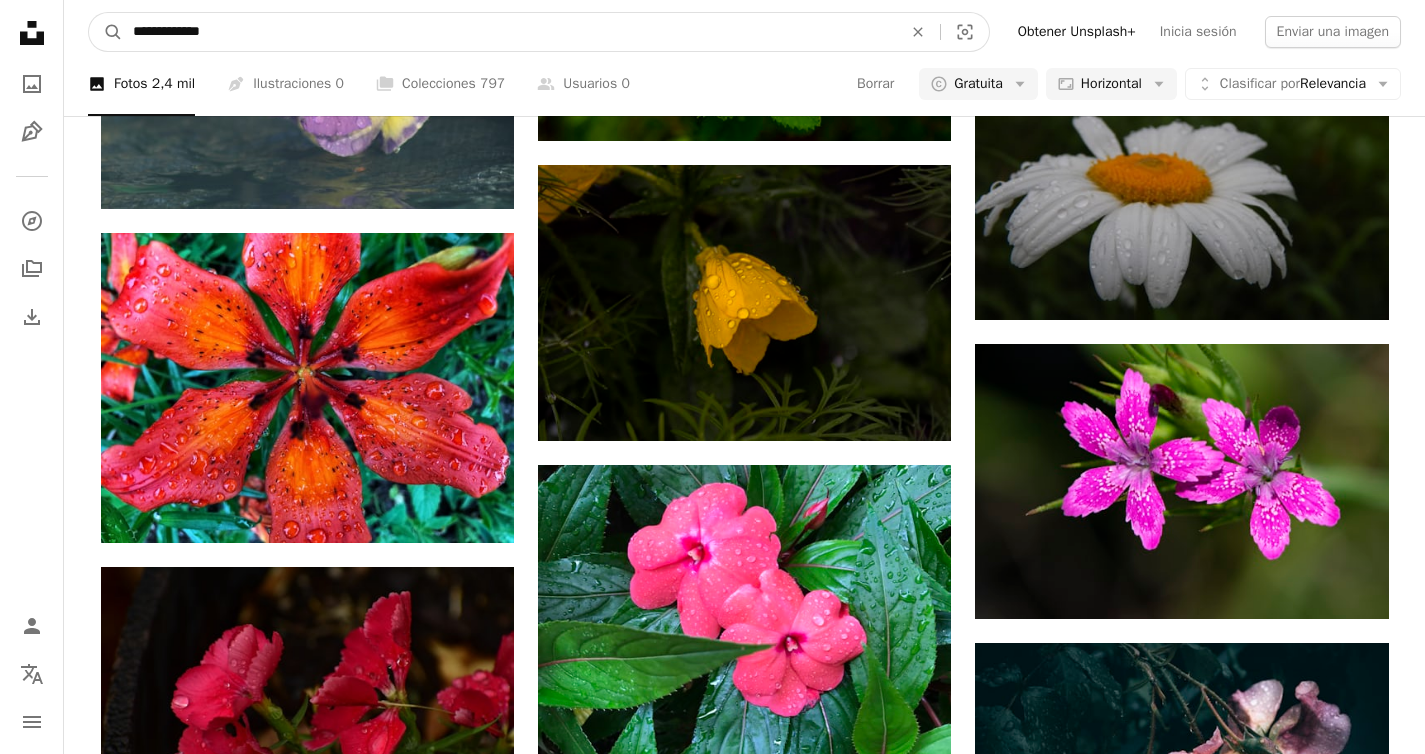 click on "**********" at bounding box center [509, 32] 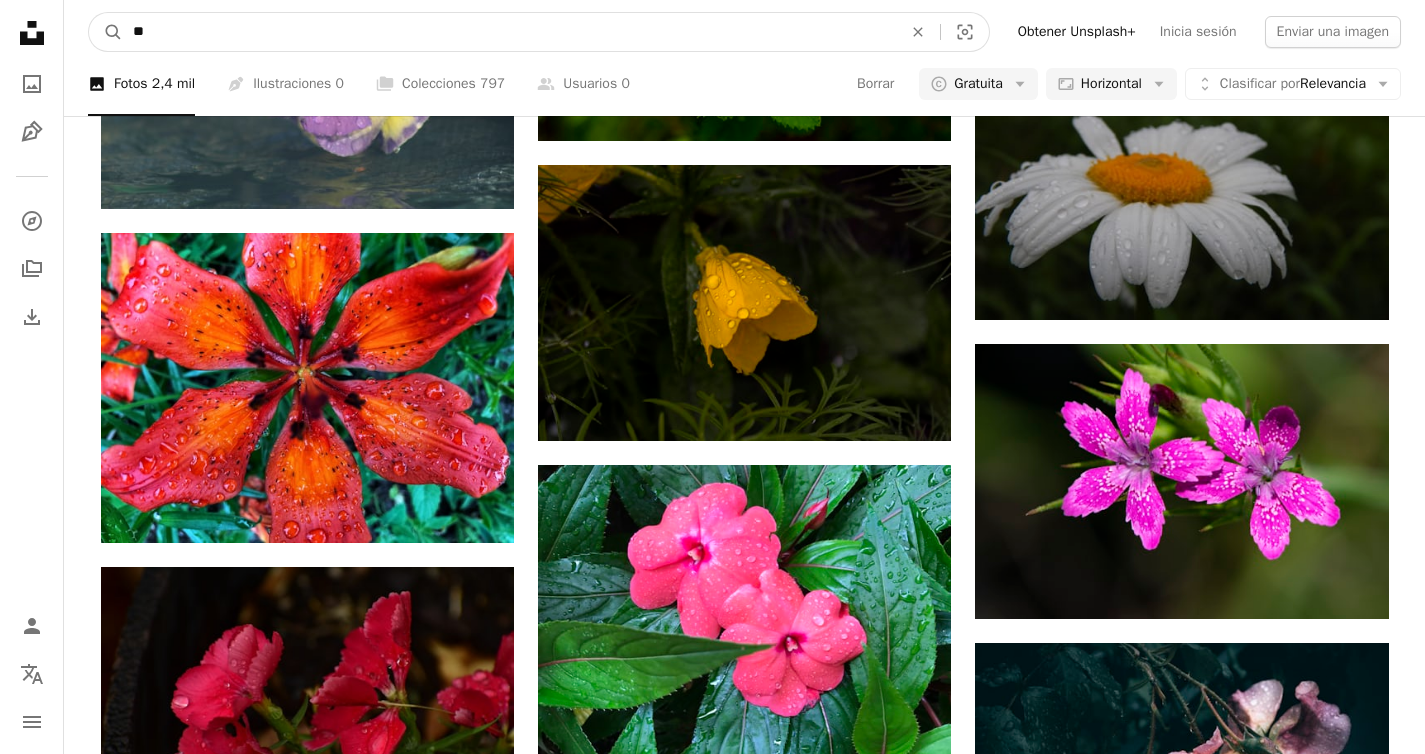 type on "*" 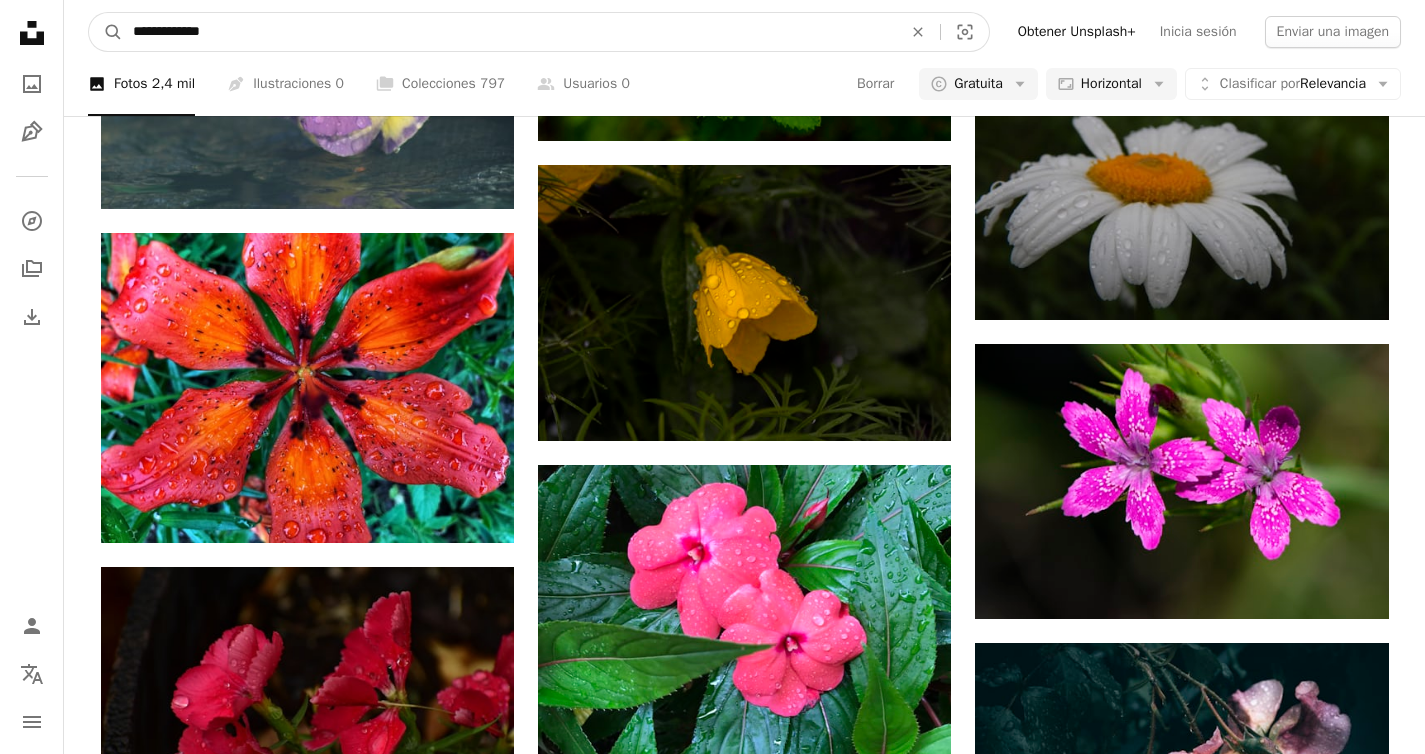 type on "**********" 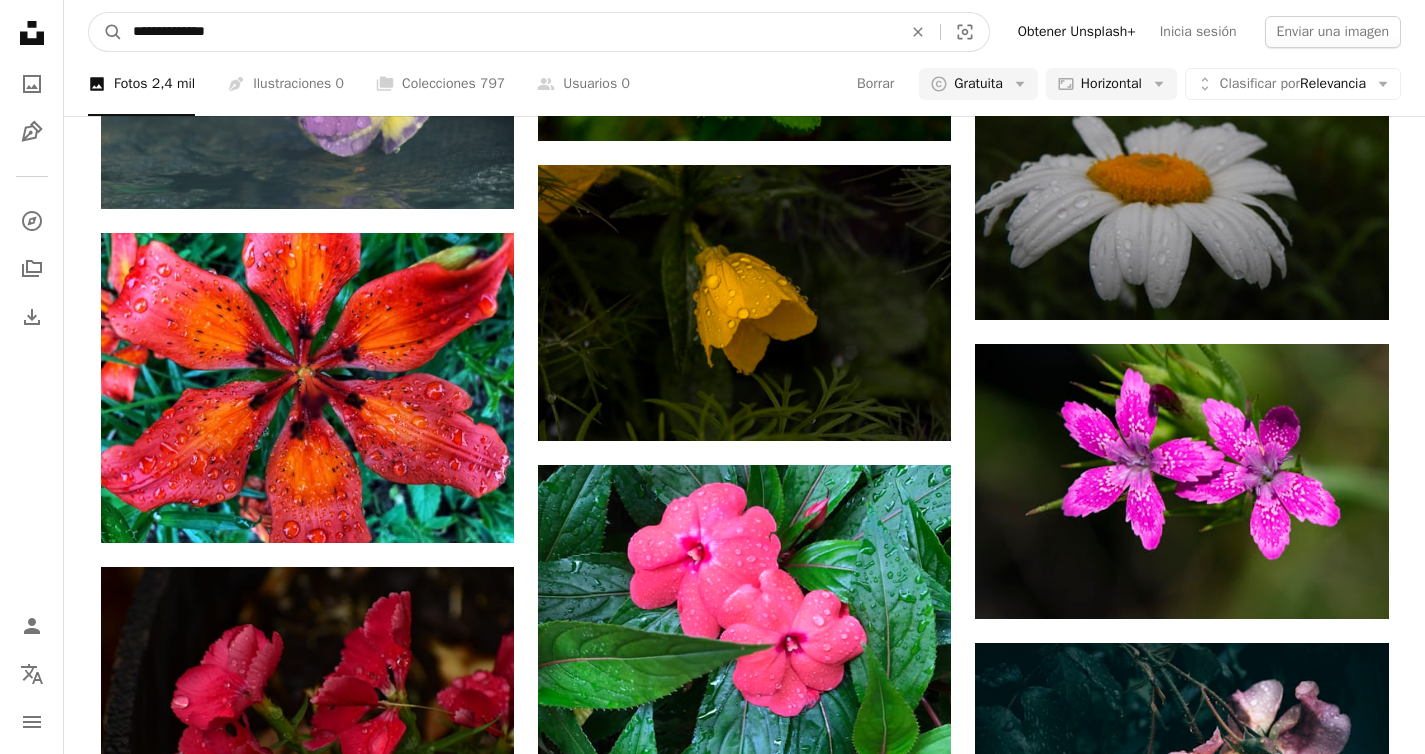 click on "A magnifying glass" at bounding box center (106, 32) 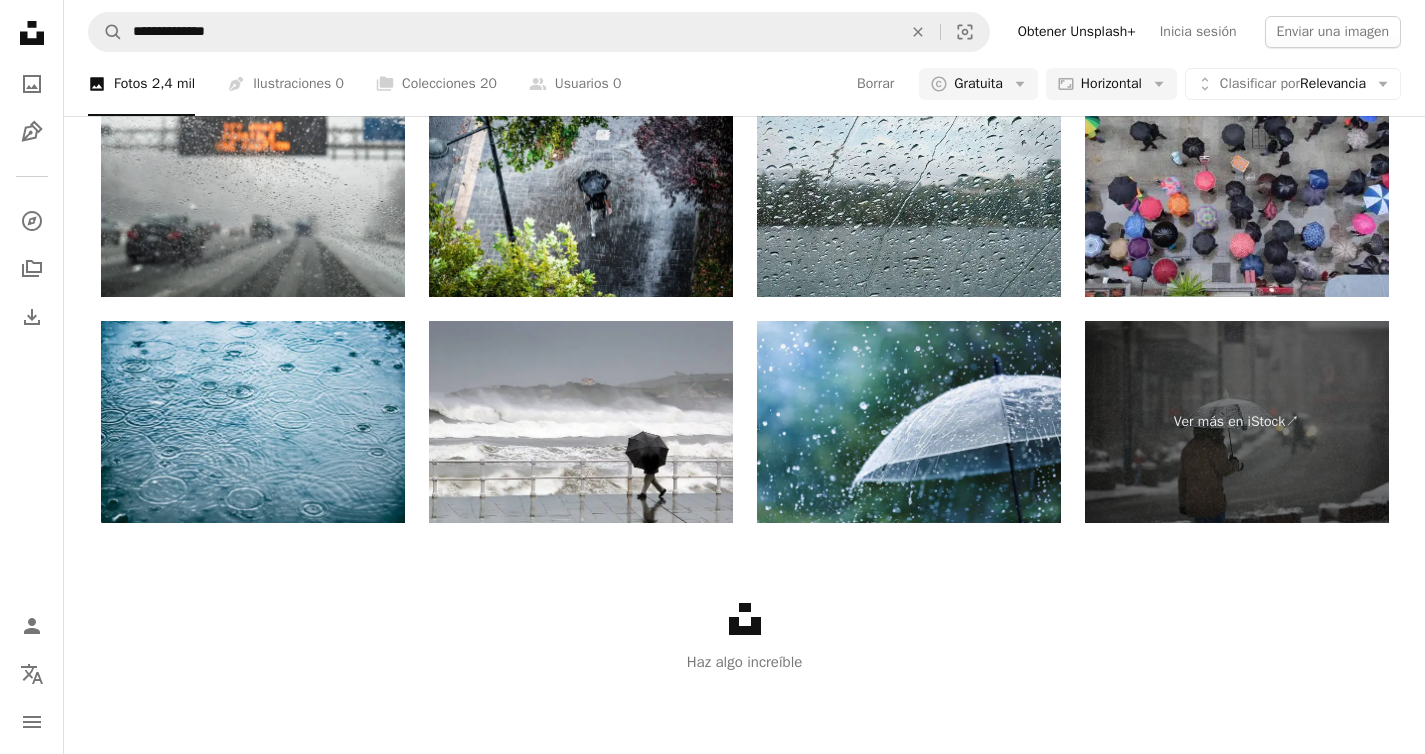 scroll, scrollTop: 2480, scrollLeft: 0, axis: vertical 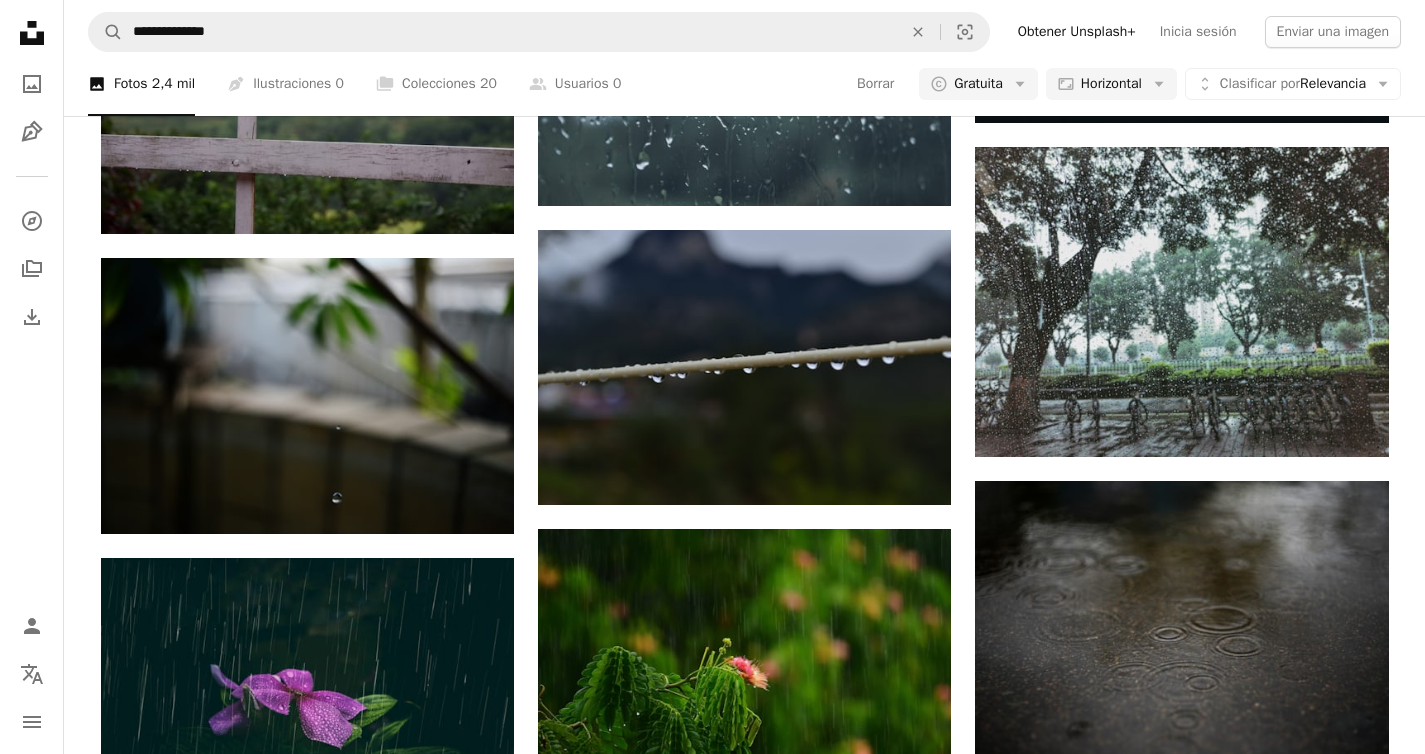click at bounding box center (307, -228) 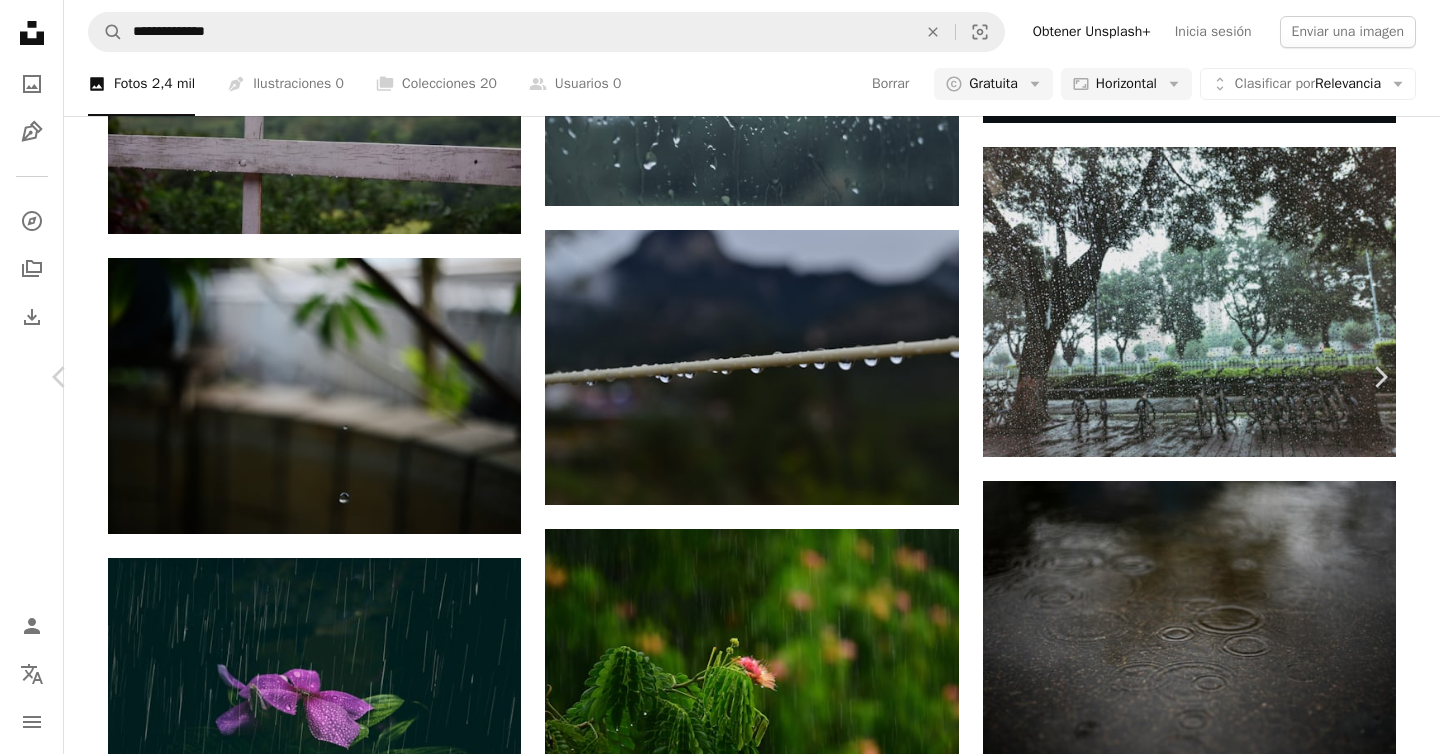 scroll, scrollTop: 4392, scrollLeft: 0, axis: vertical 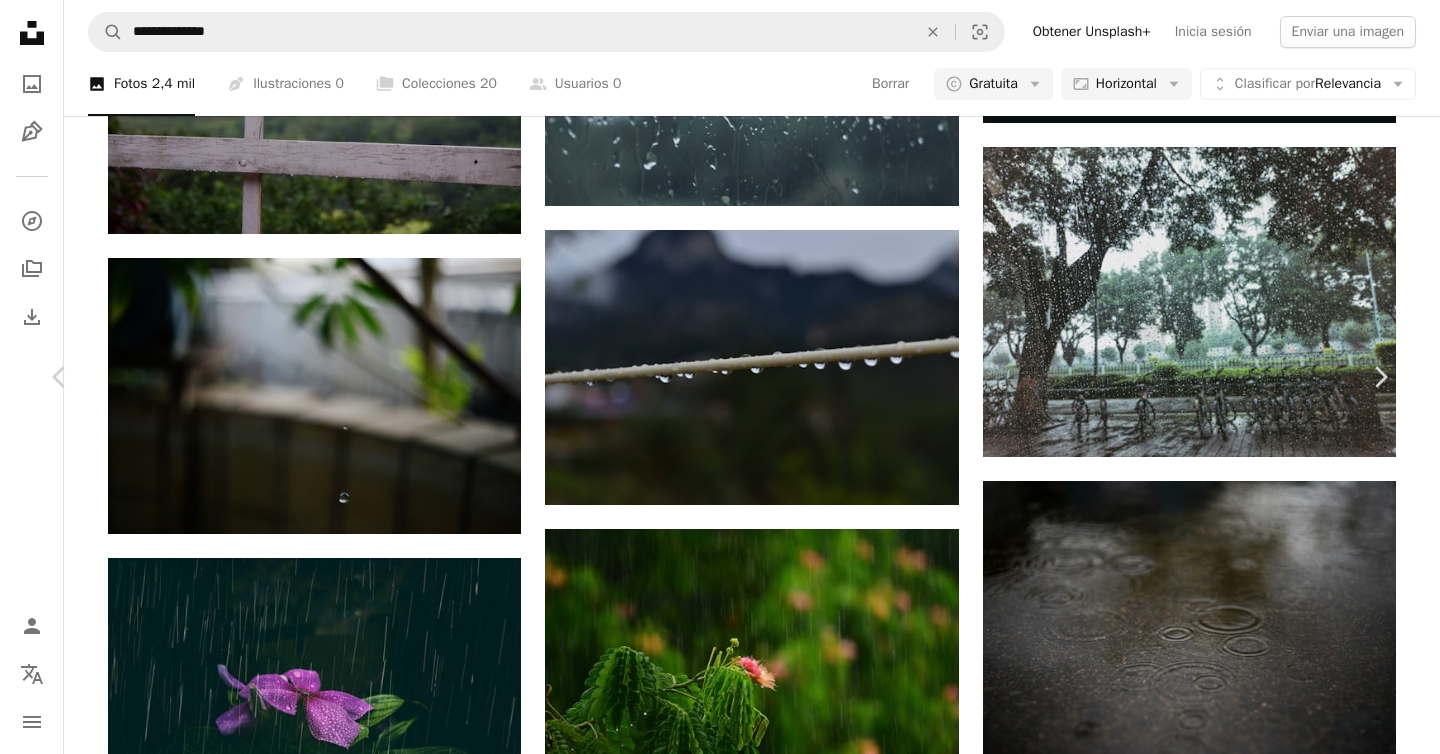 click at bounding box center [325, 3044] 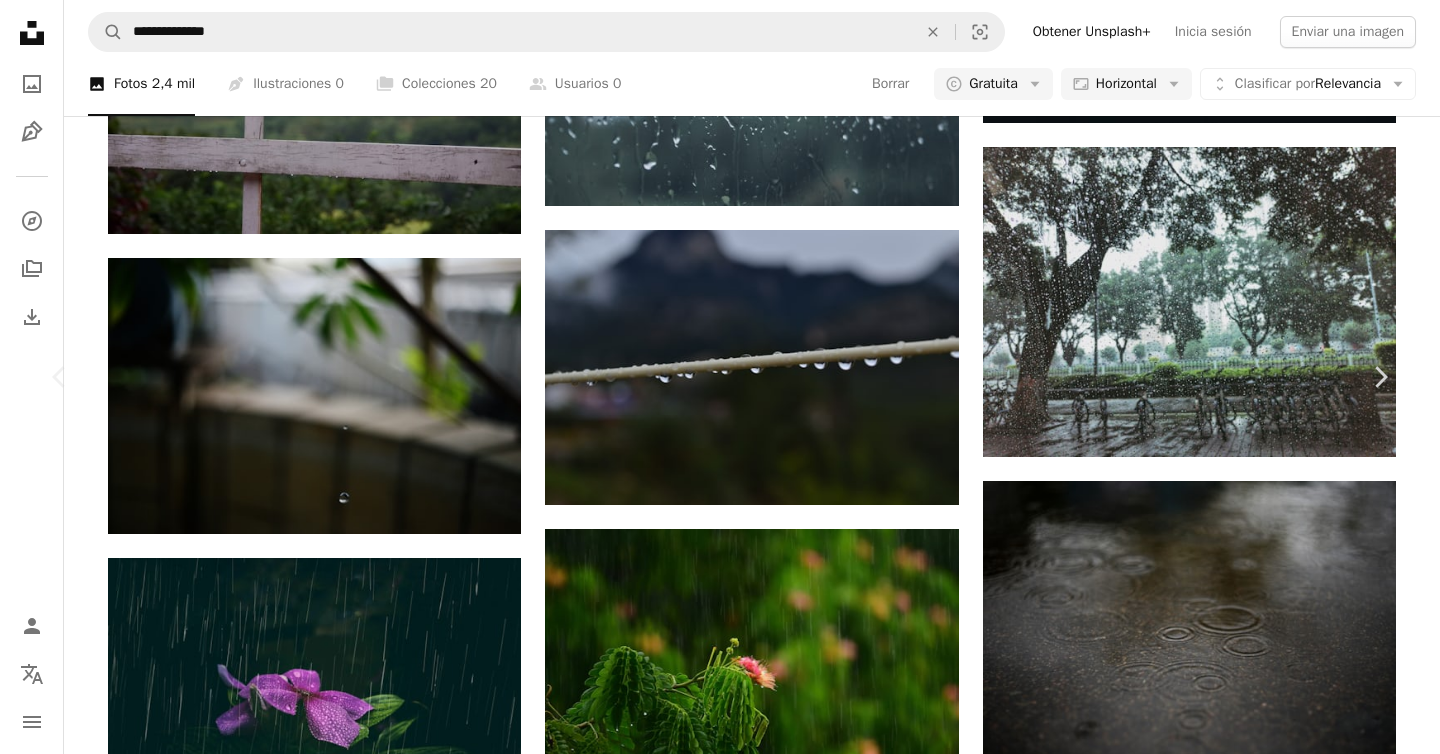 scroll, scrollTop: 3136, scrollLeft: 0, axis: vertical 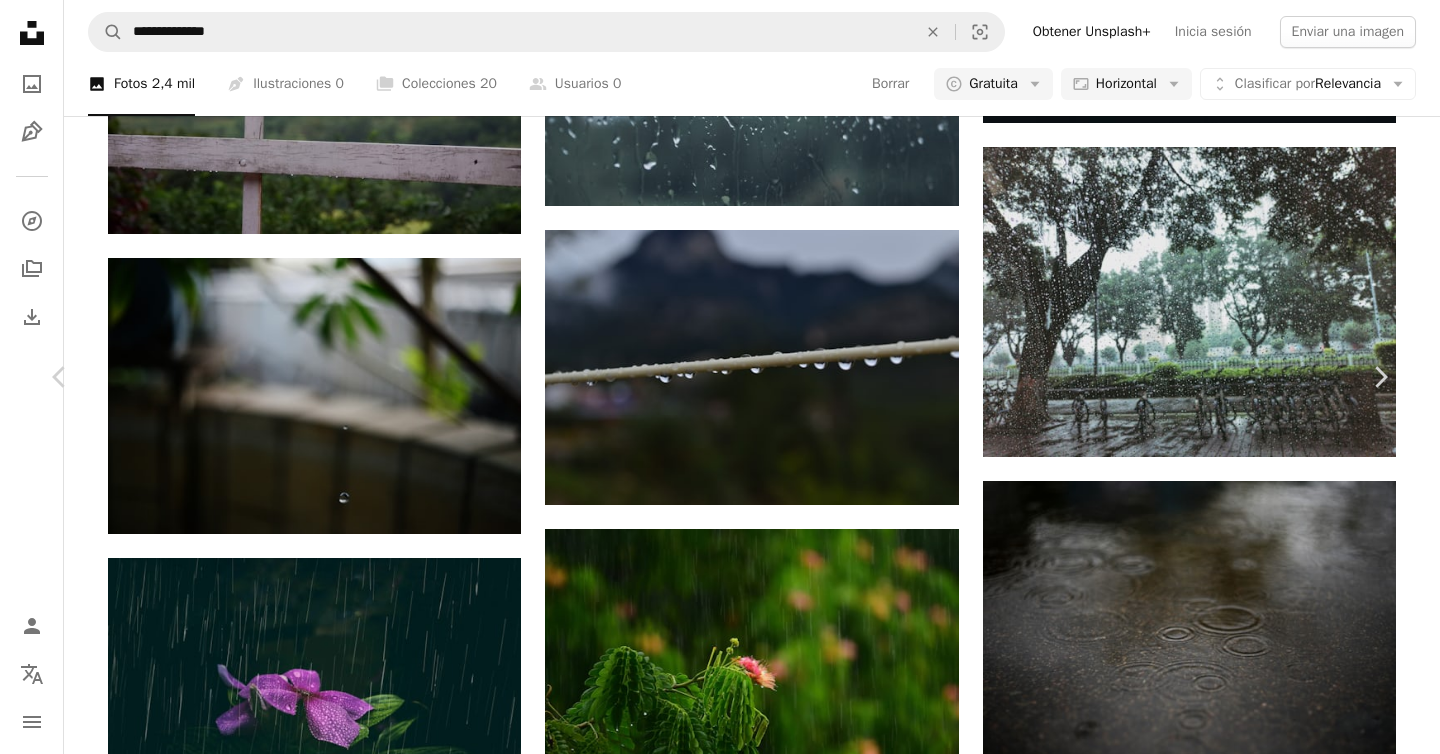 click at bounding box center (325, 3002) 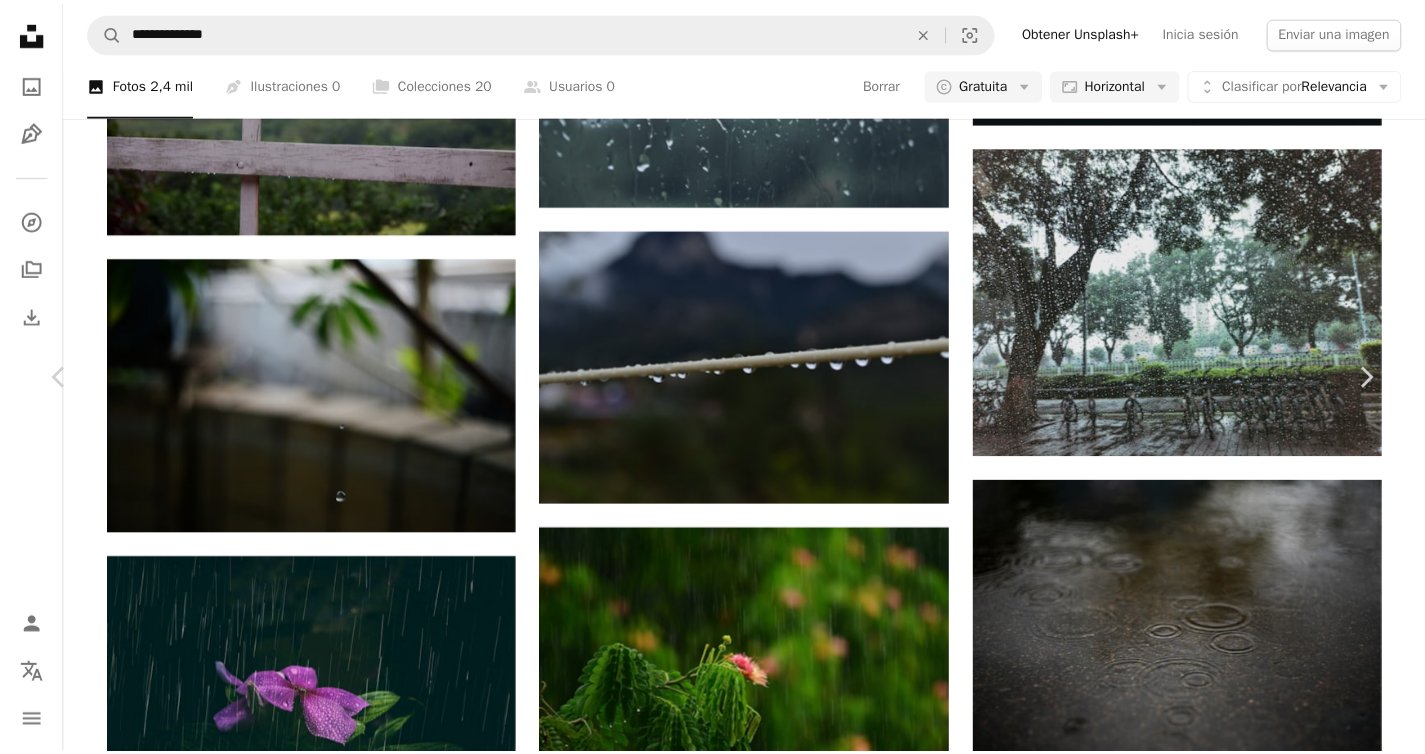 scroll, scrollTop: 0, scrollLeft: 0, axis: both 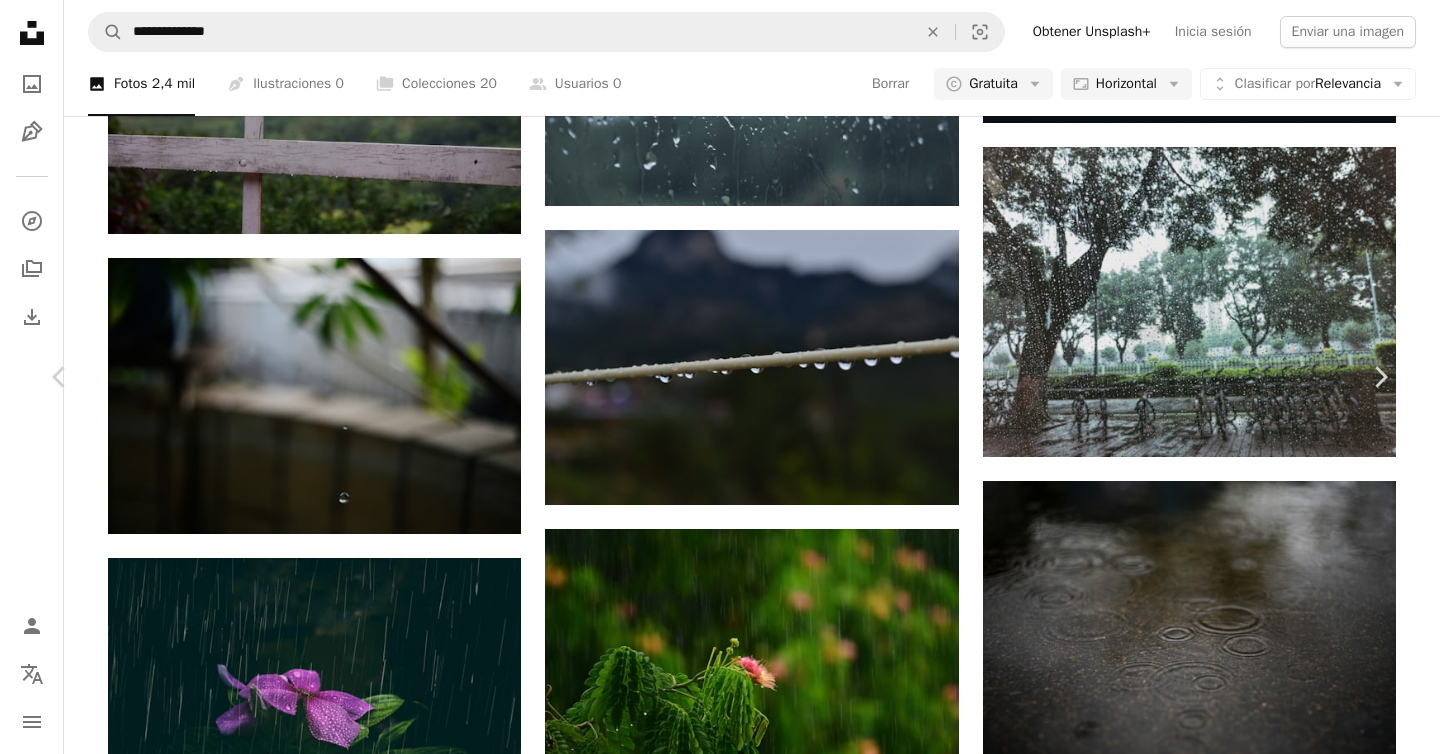 click on "An X shape" at bounding box center (20, 20) 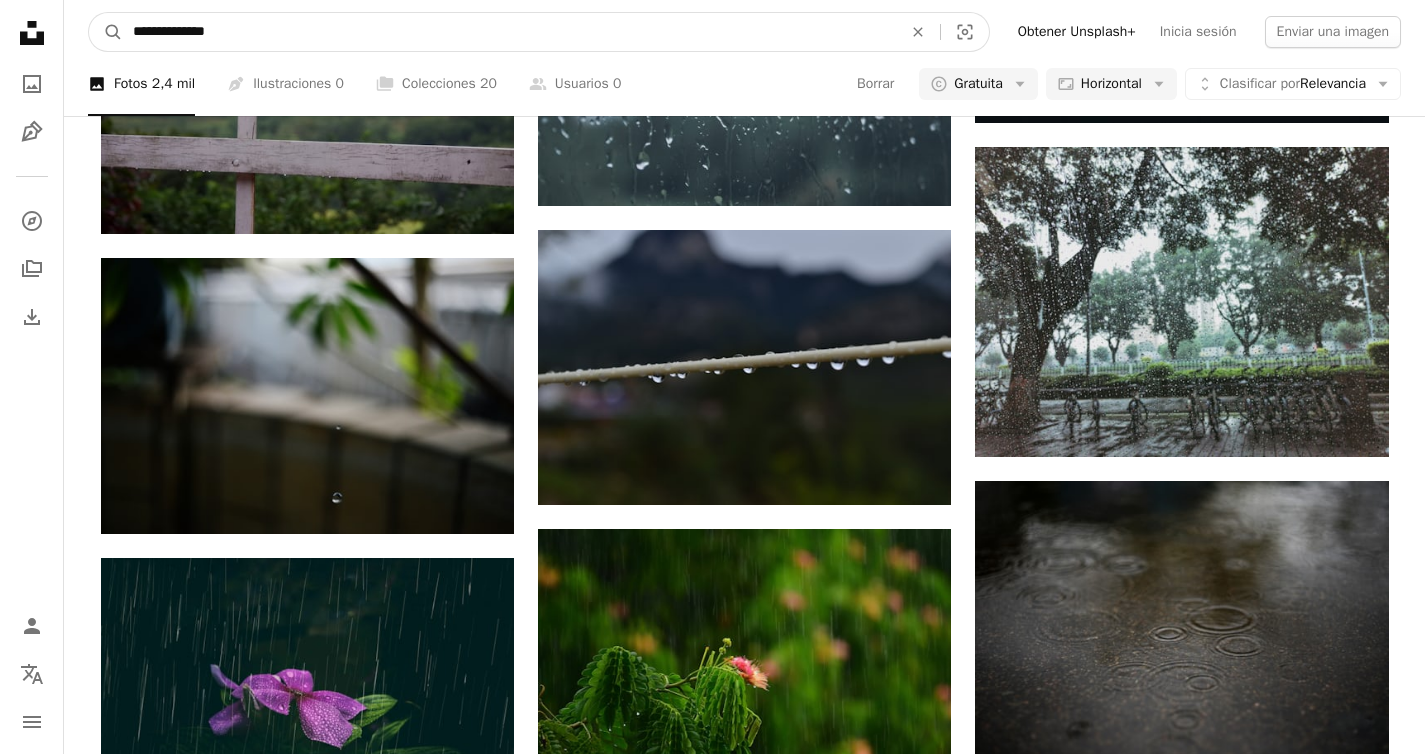 click on "**********" at bounding box center [509, 32] 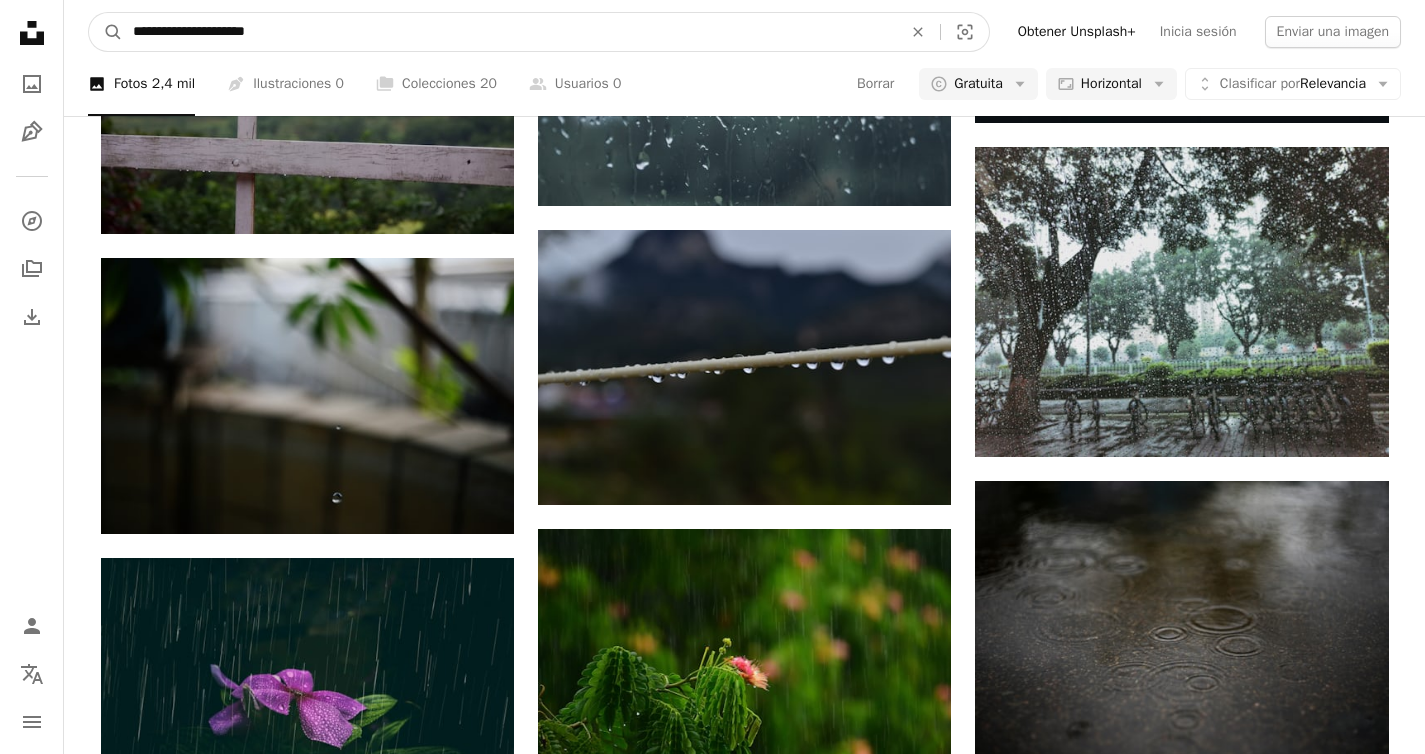 type on "**********" 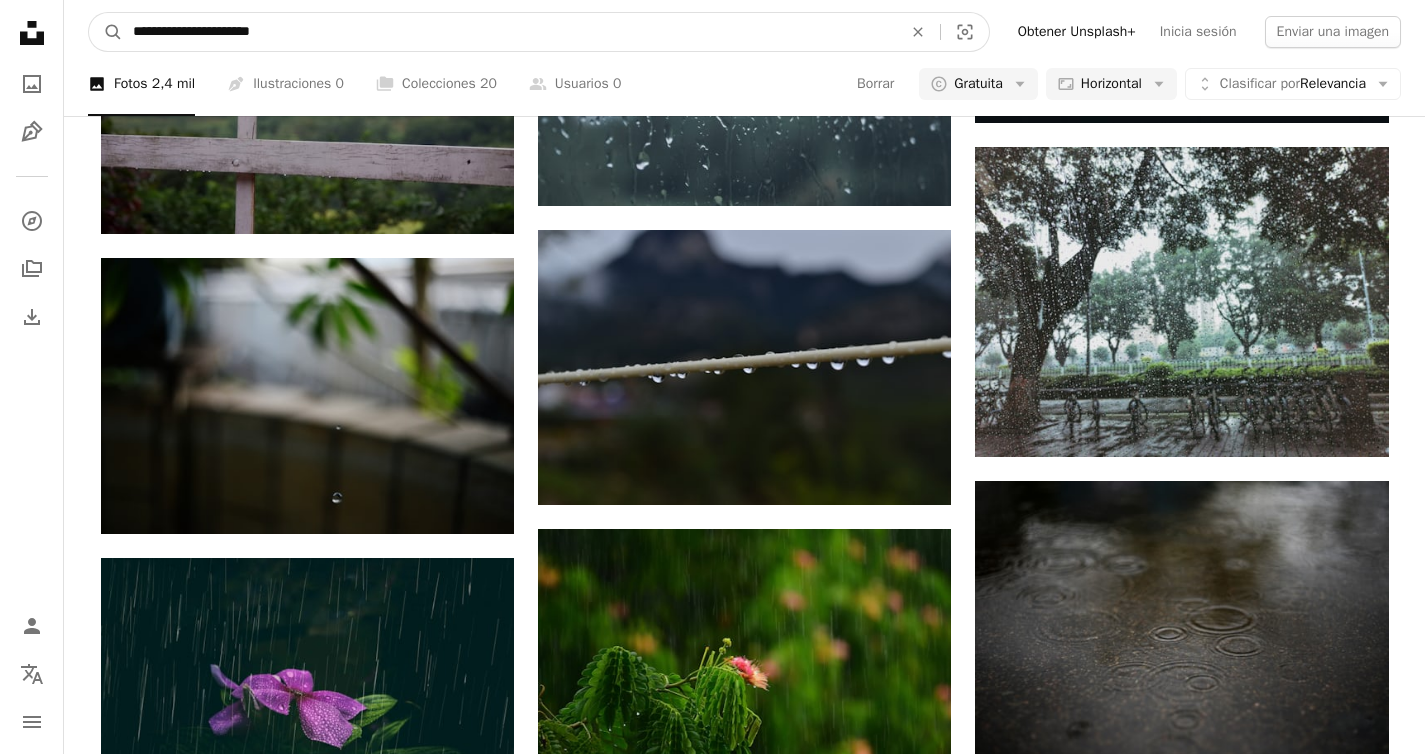 click on "A magnifying glass" at bounding box center [106, 32] 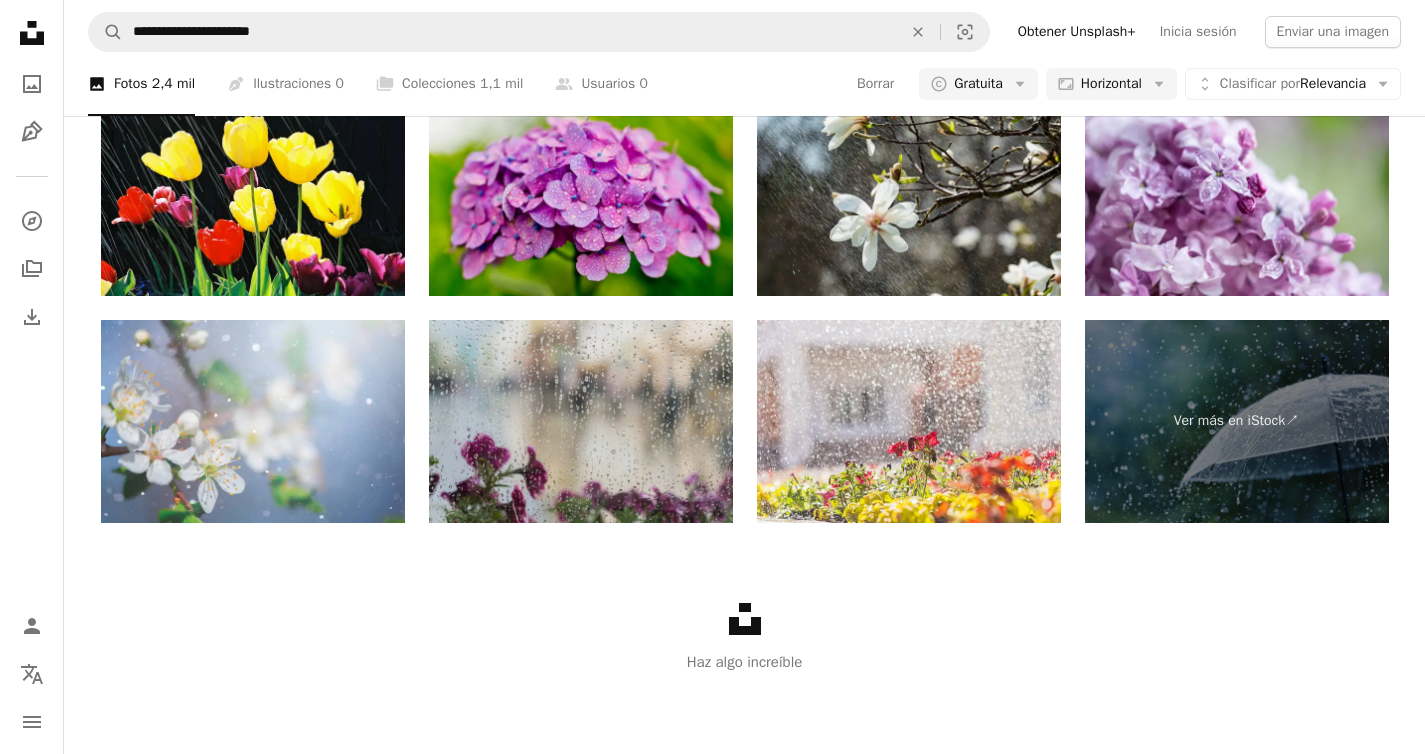 scroll, scrollTop: 2513, scrollLeft: 0, axis: vertical 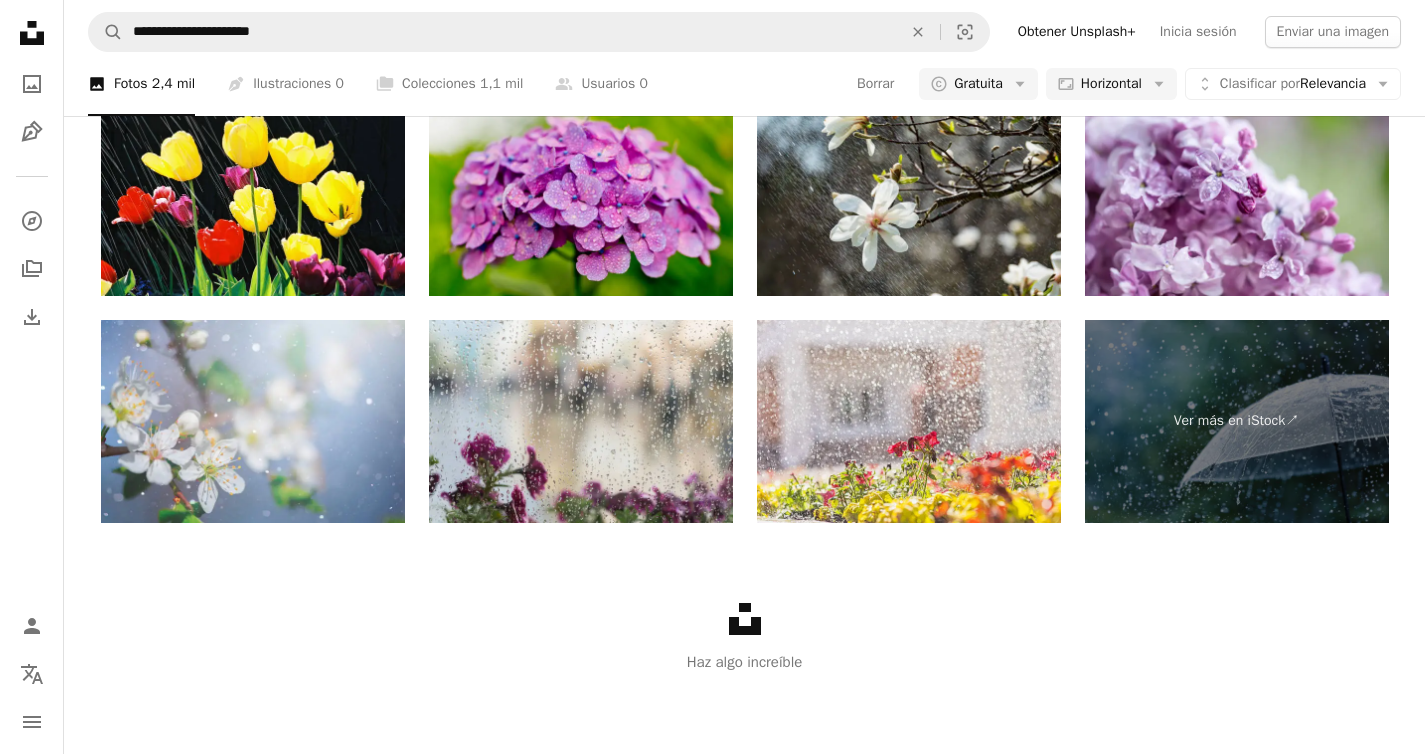 click on "Cargar más" at bounding box center [745, -84] 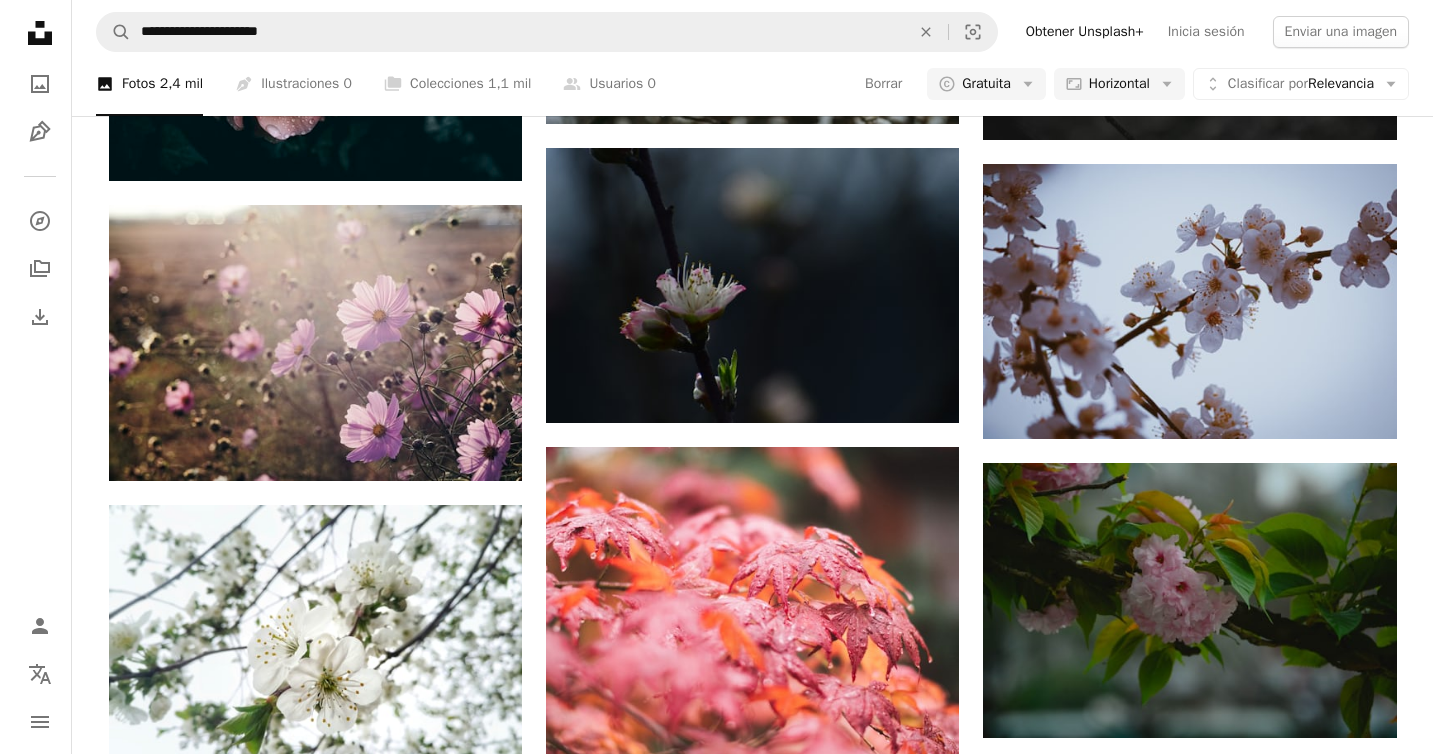 scroll, scrollTop: 9474, scrollLeft: 0, axis: vertical 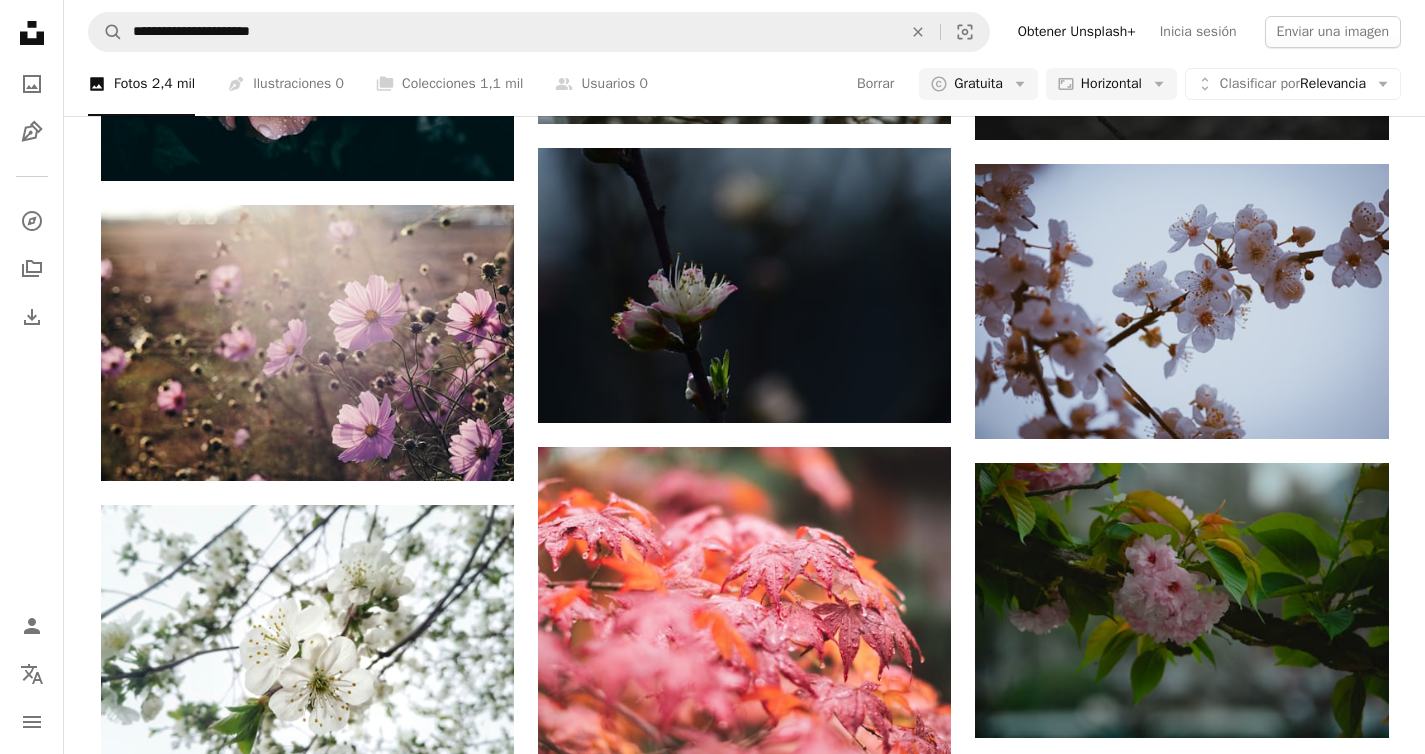 click at bounding box center (307, 5089) 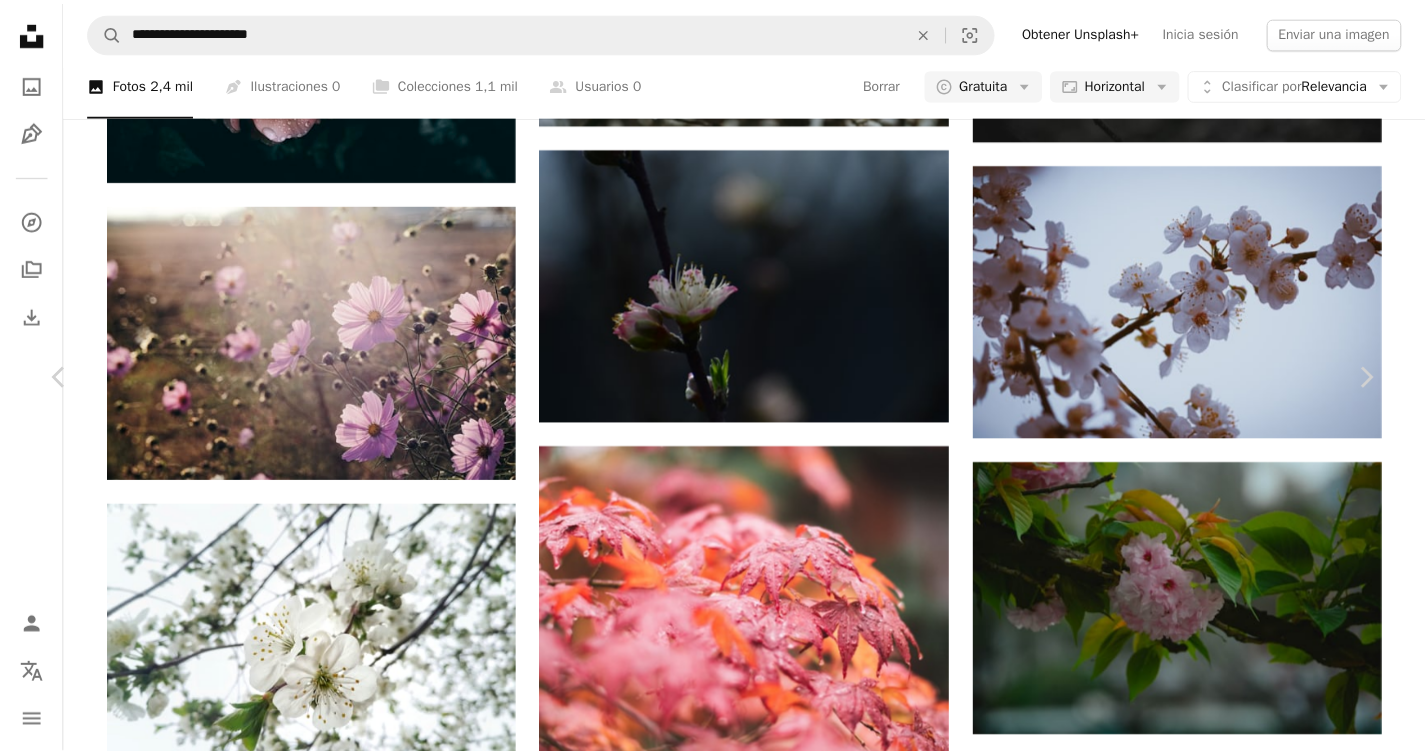 scroll, scrollTop: 7710, scrollLeft: 0, axis: vertical 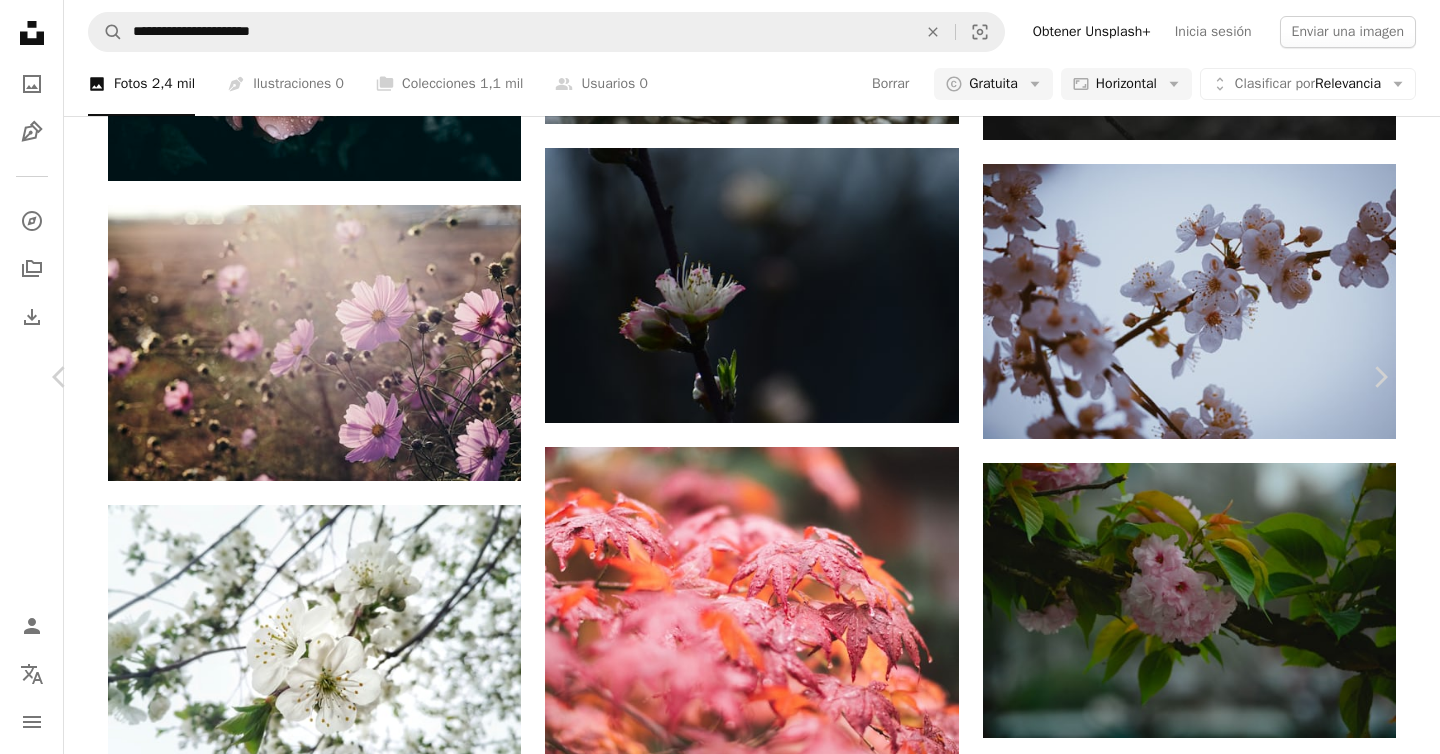 click on "An X shape" at bounding box center (20, 20) 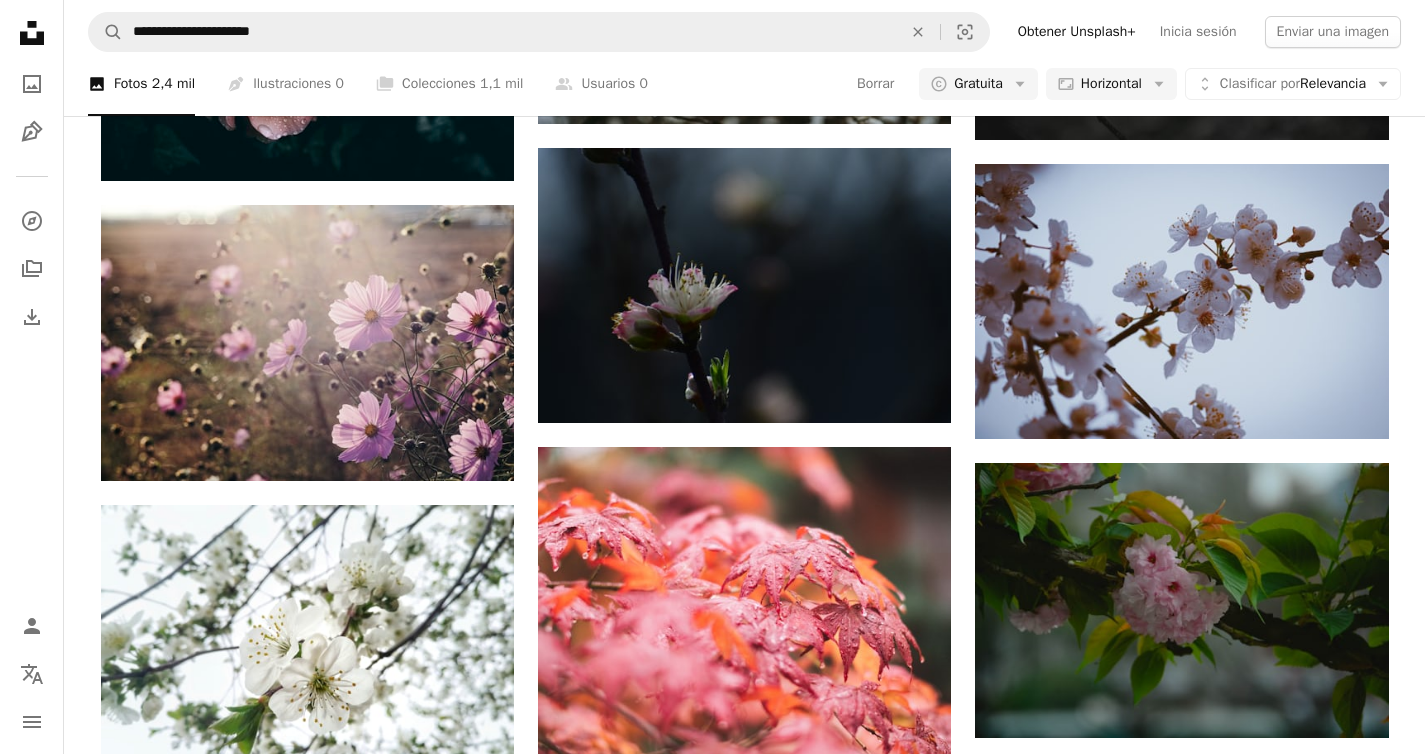 scroll, scrollTop: 14252, scrollLeft: 0, axis: vertical 